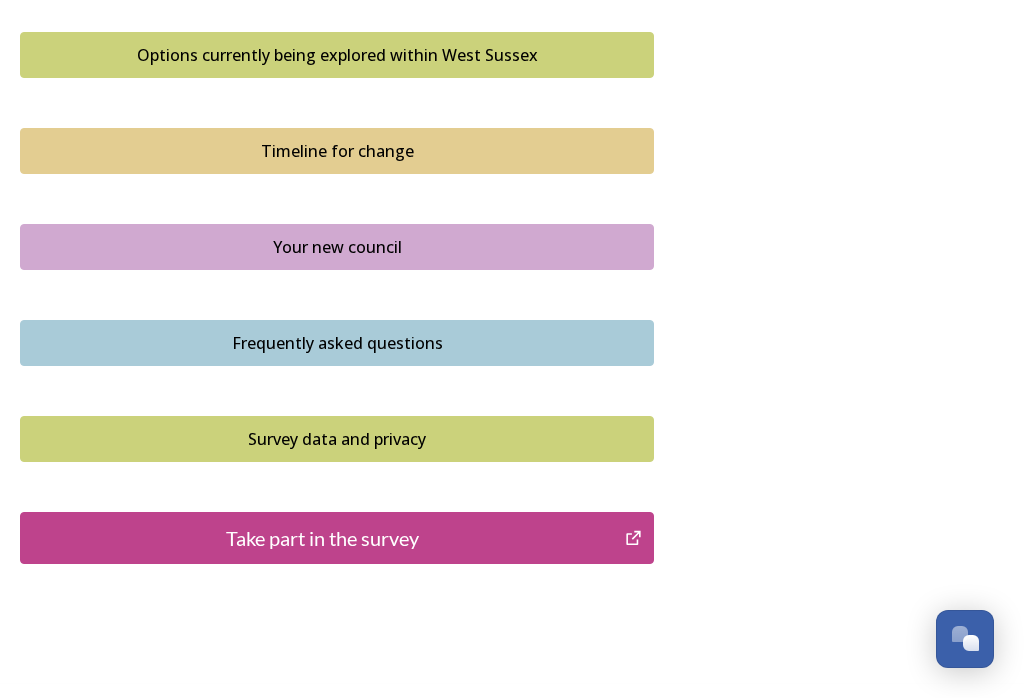 scroll, scrollTop: 1406, scrollLeft: 0, axis: vertical 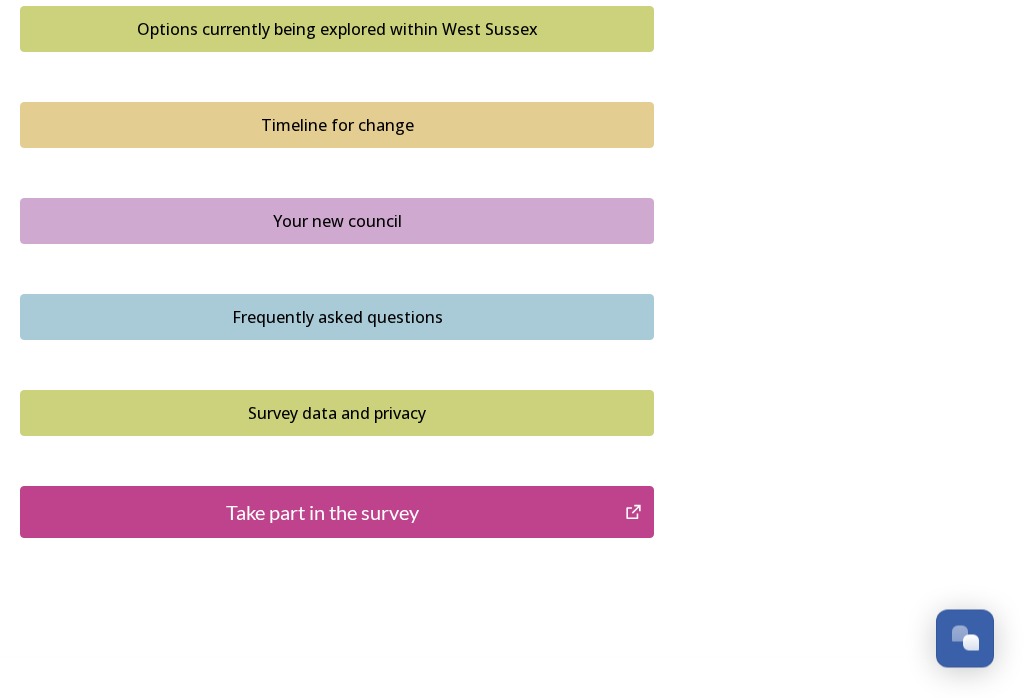 click on "Take part in the survey" at bounding box center (322, 513) 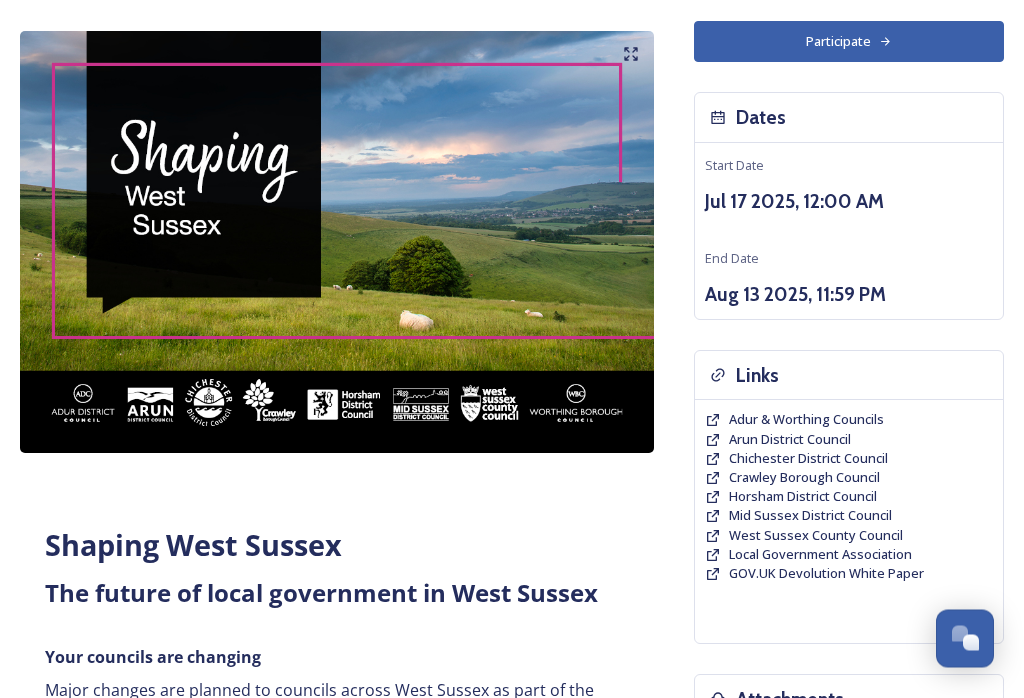 scroll, scrollTop: 0, scrollLeft: 0, axis: both 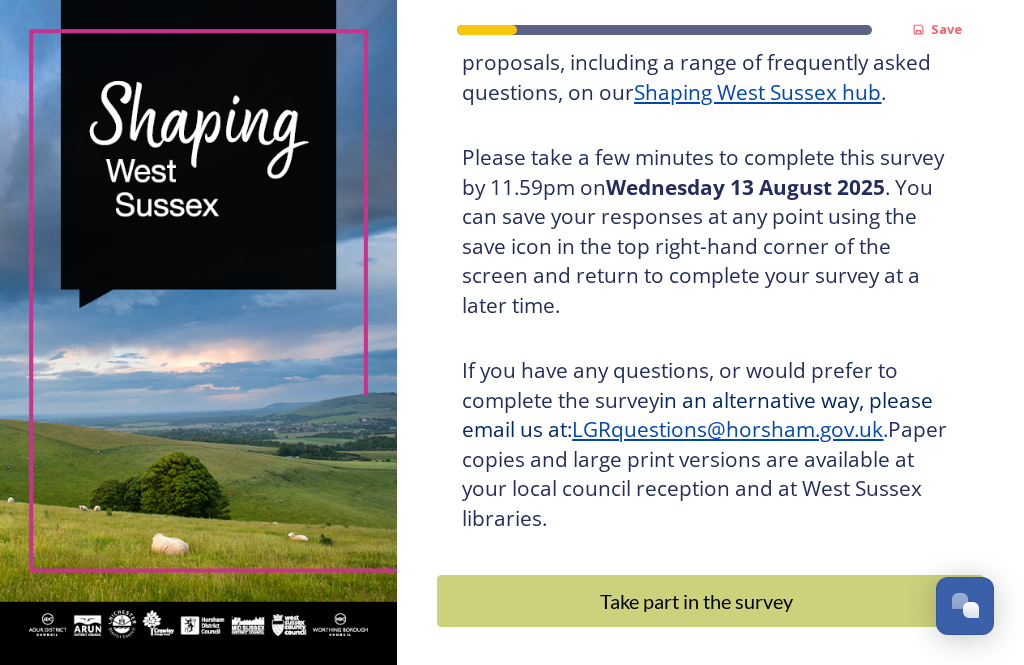 click on "Take part in the survey" at bounding box center [696, 601] 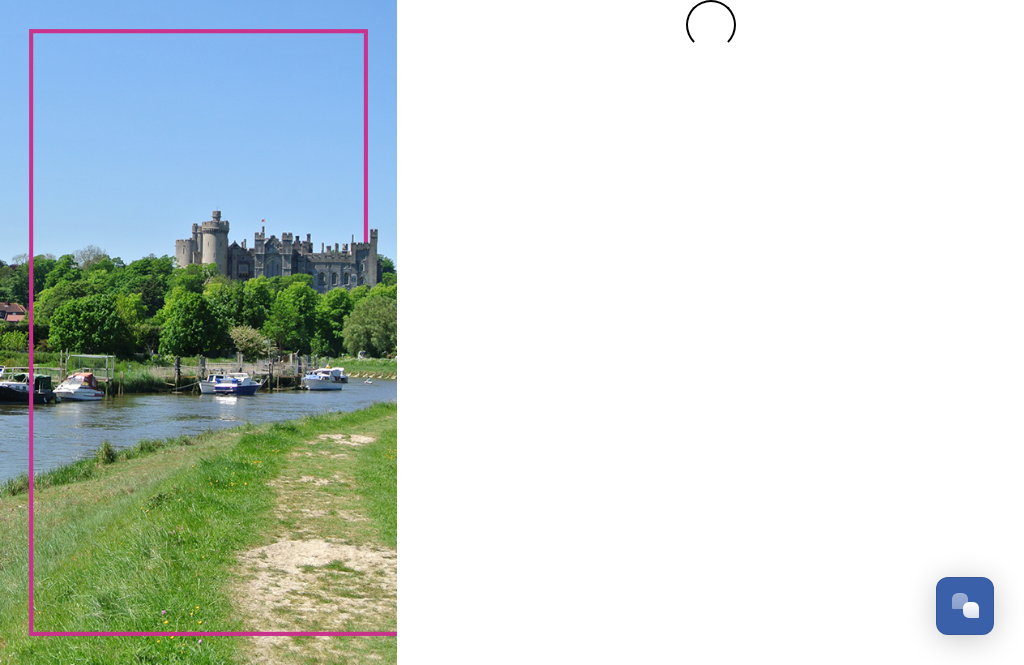 scroll, scrollTop: 0, scrollLeft: 0, axis: both 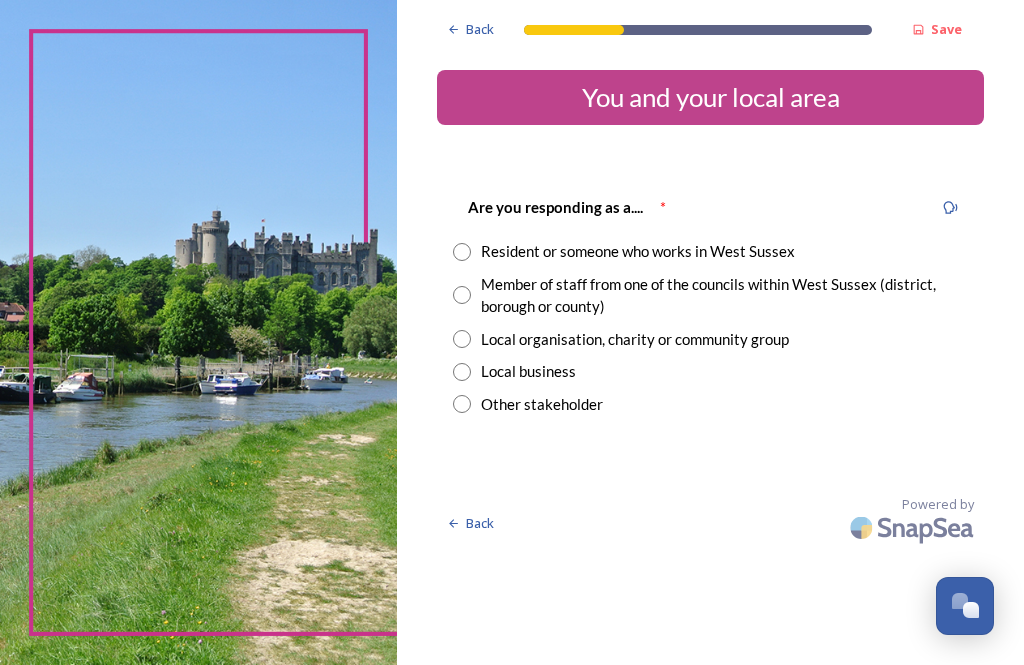 click at bounding box center [462, 252] 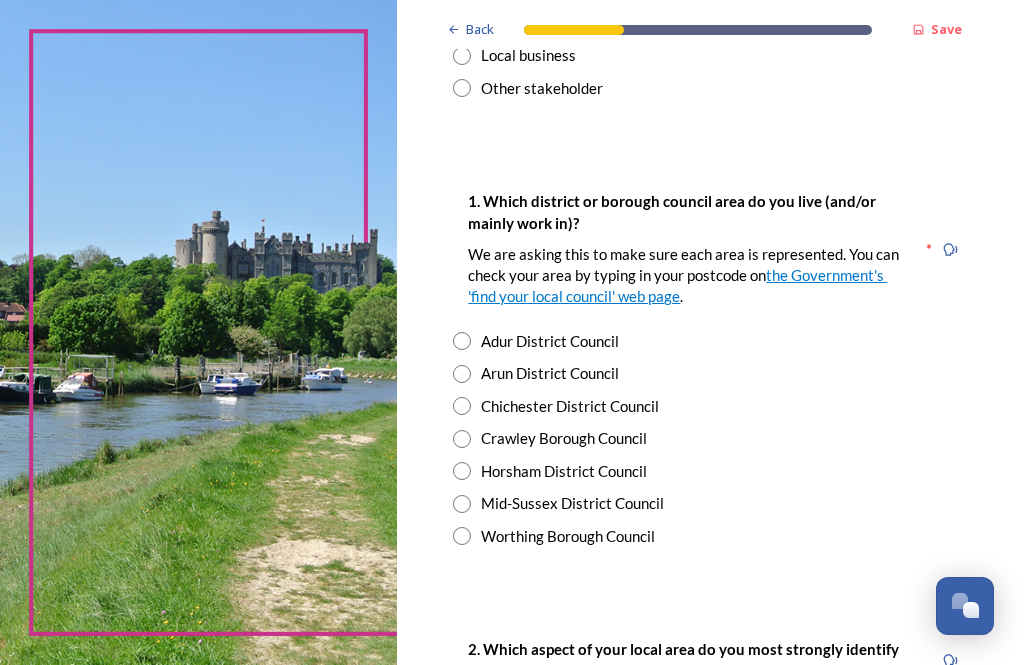 scroll, scrollTop: 316, scrollLeft: 0, axis: vertical 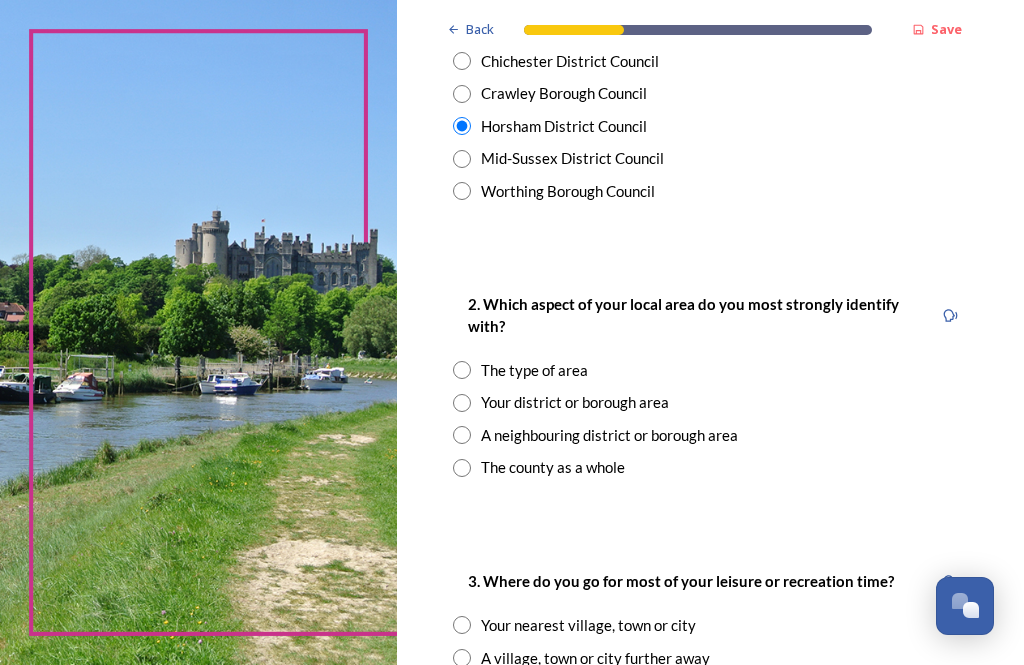 click at bounding box center [462, 403] 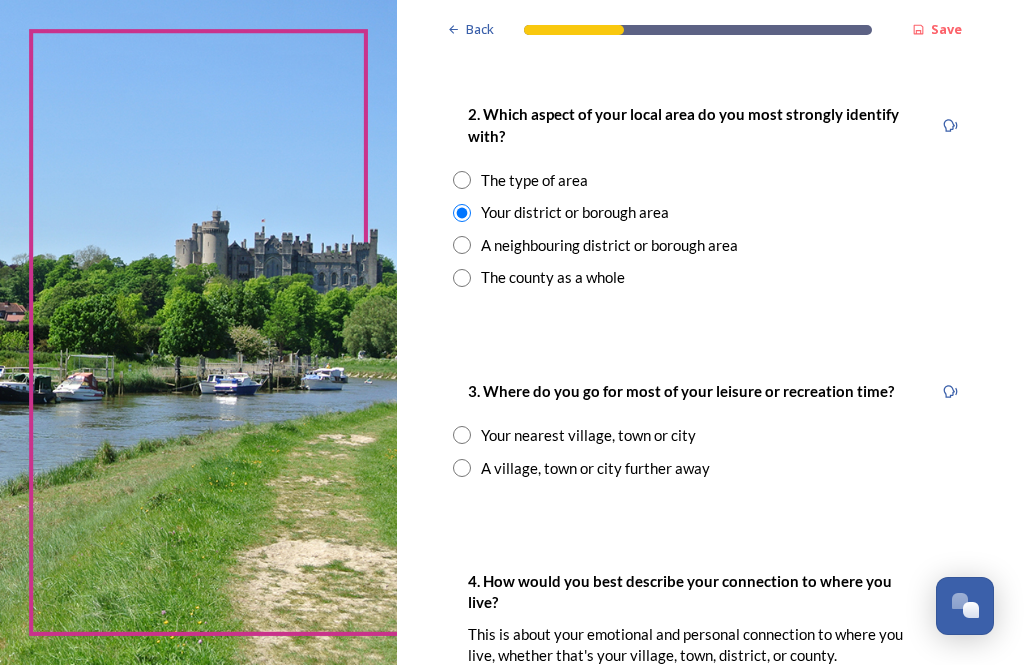 scroll, scrollTop: 850, scrollLeft: 0, axis: vertical 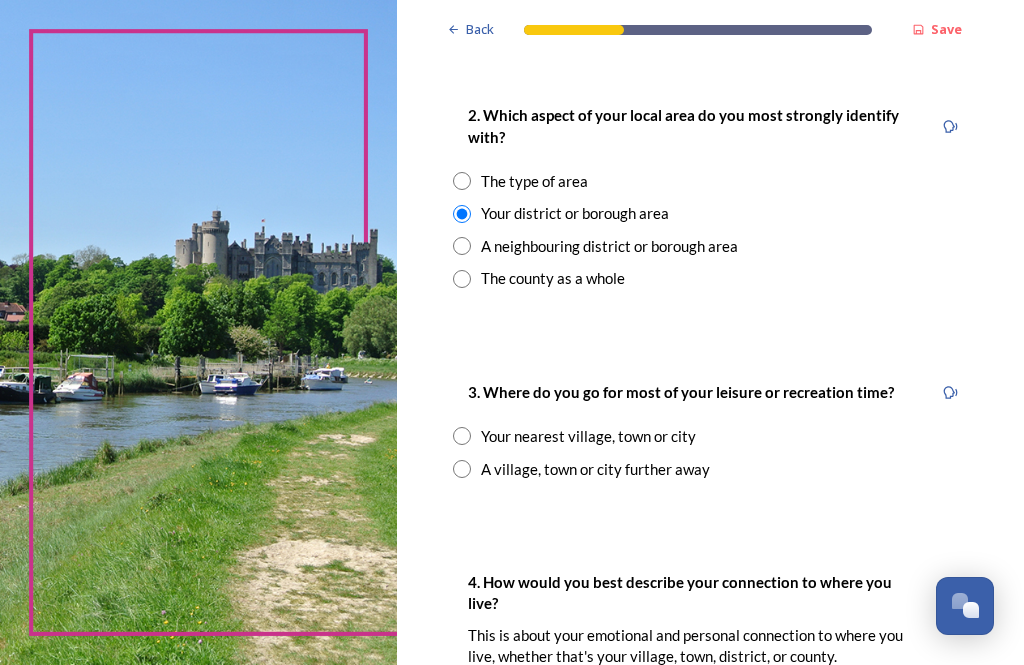 click at bounding box center [462, 436] 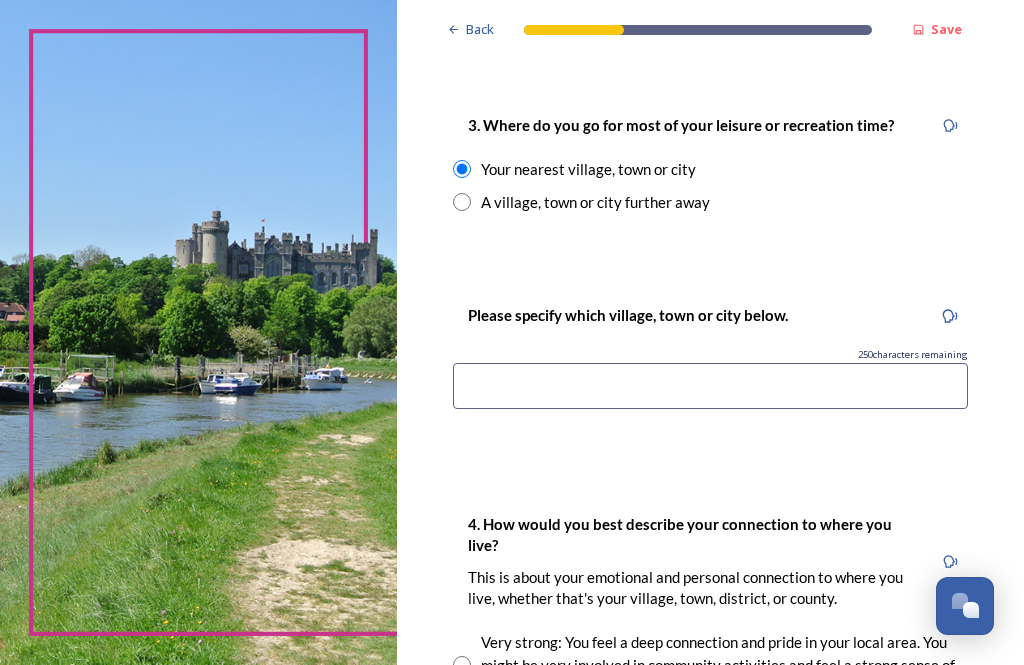 scroll, scrollTop: 1117, scrollLeft: 0, axis: vertical 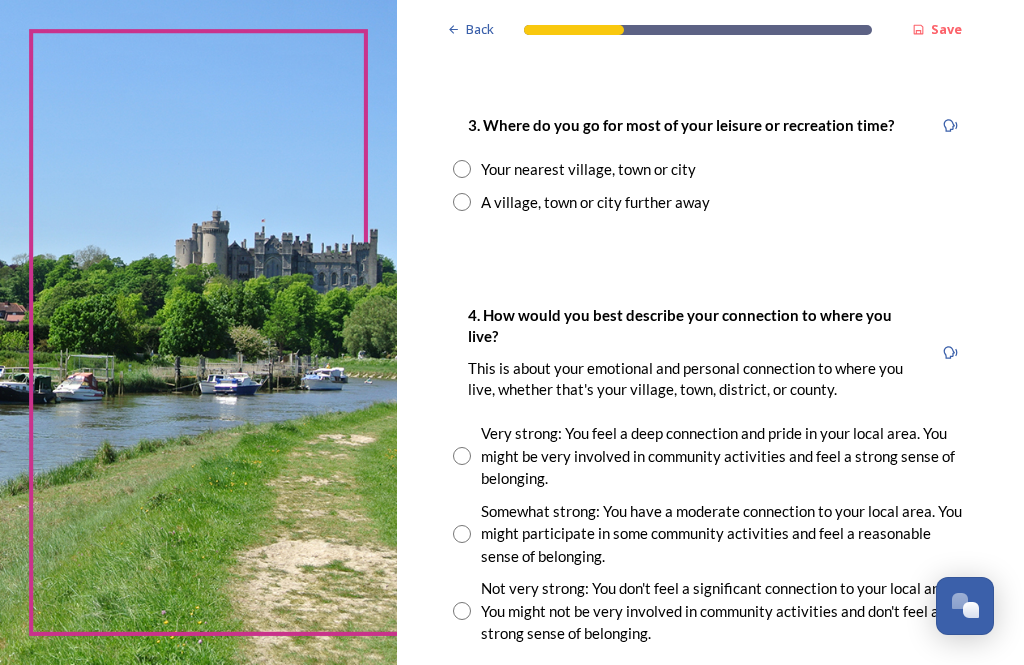 click at bounding box center (462, 202) 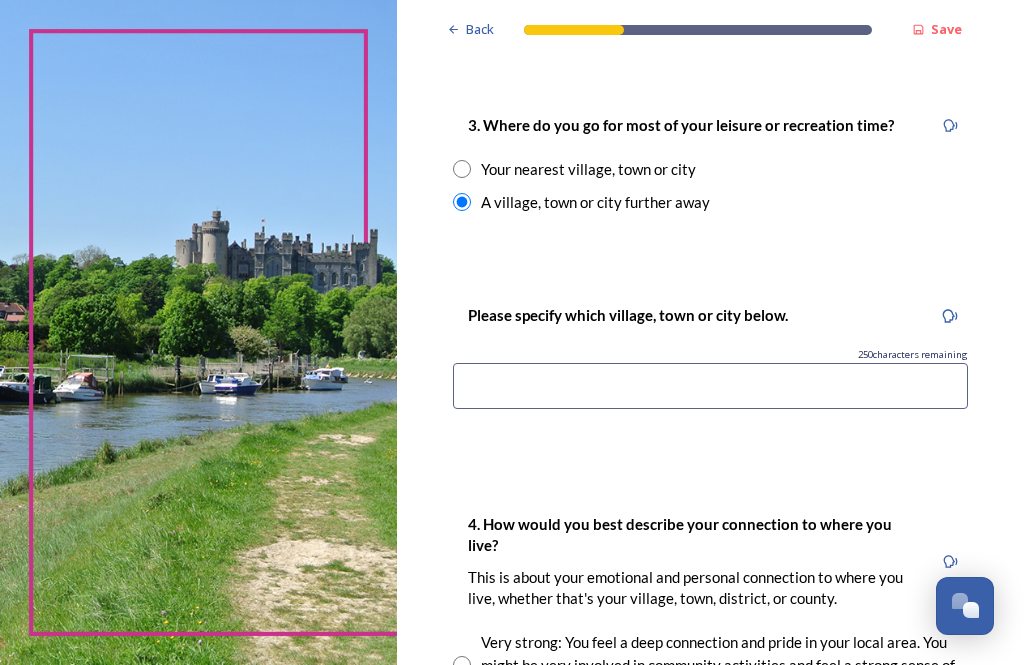 click at bounding box center [710, 386] 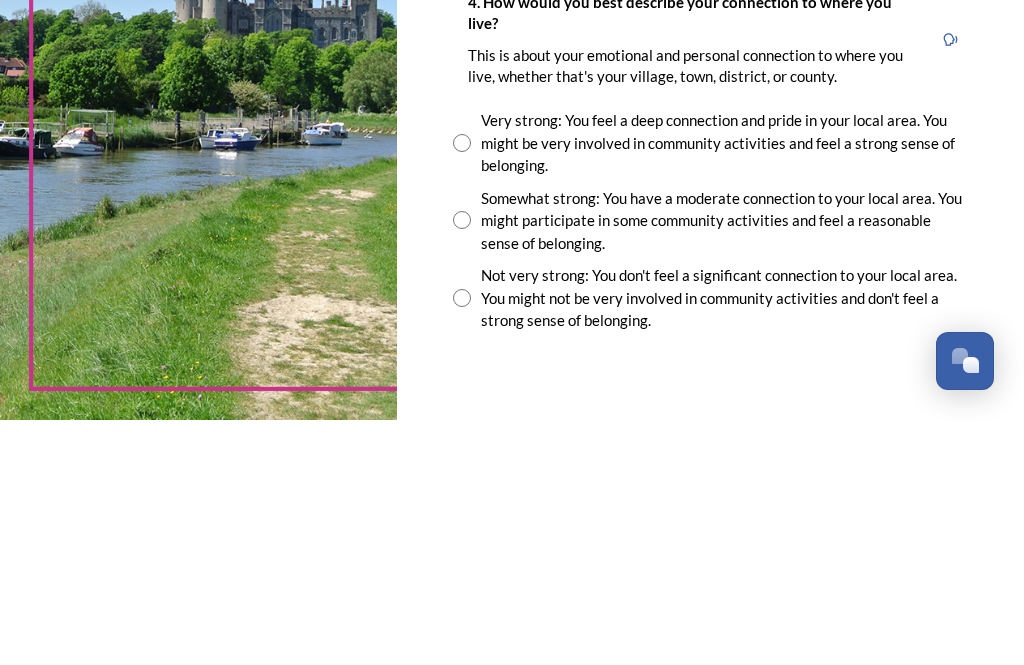 scroll, scrollTop: 1397, scrollLeft: 0, axis: vertical 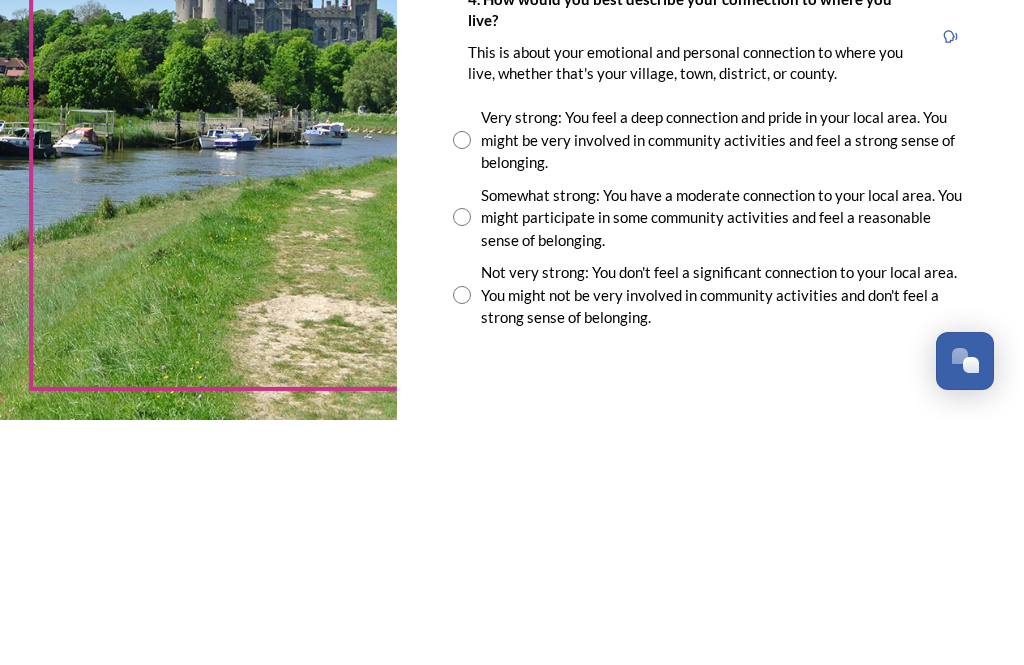 type on "[NAME]" 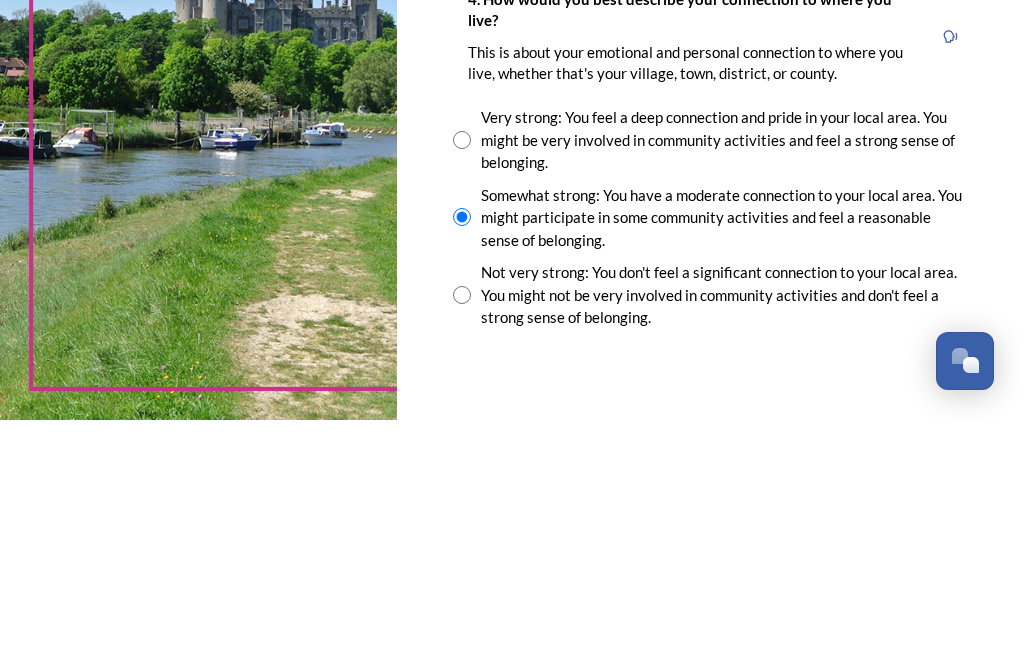 scroll, scrollTop: 64, scrollLeft: 0, axis: vertical 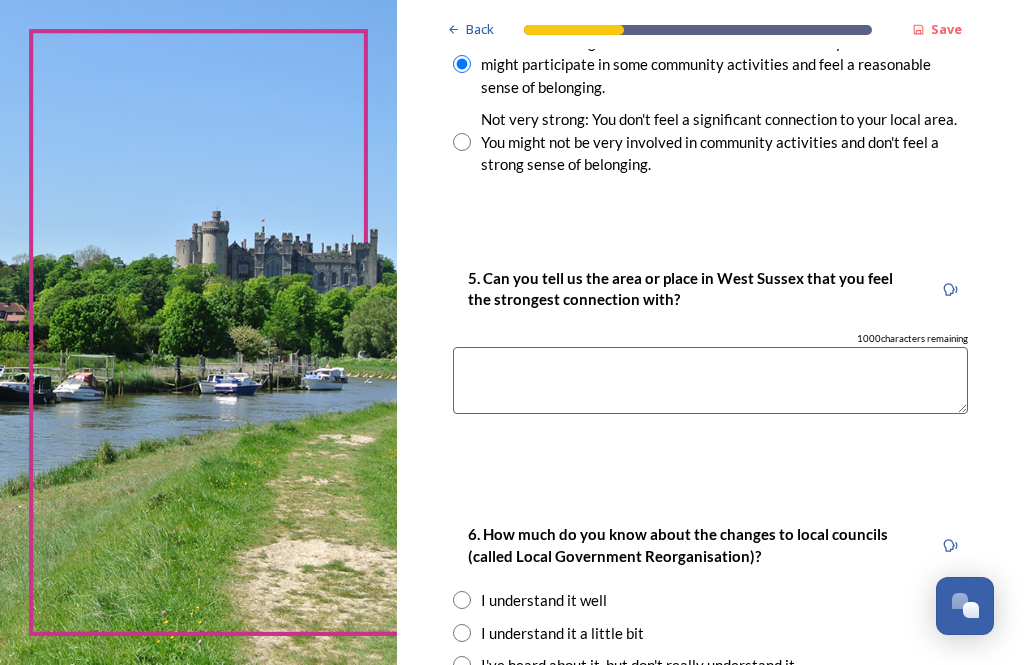 click at bounding box center [710, 380] 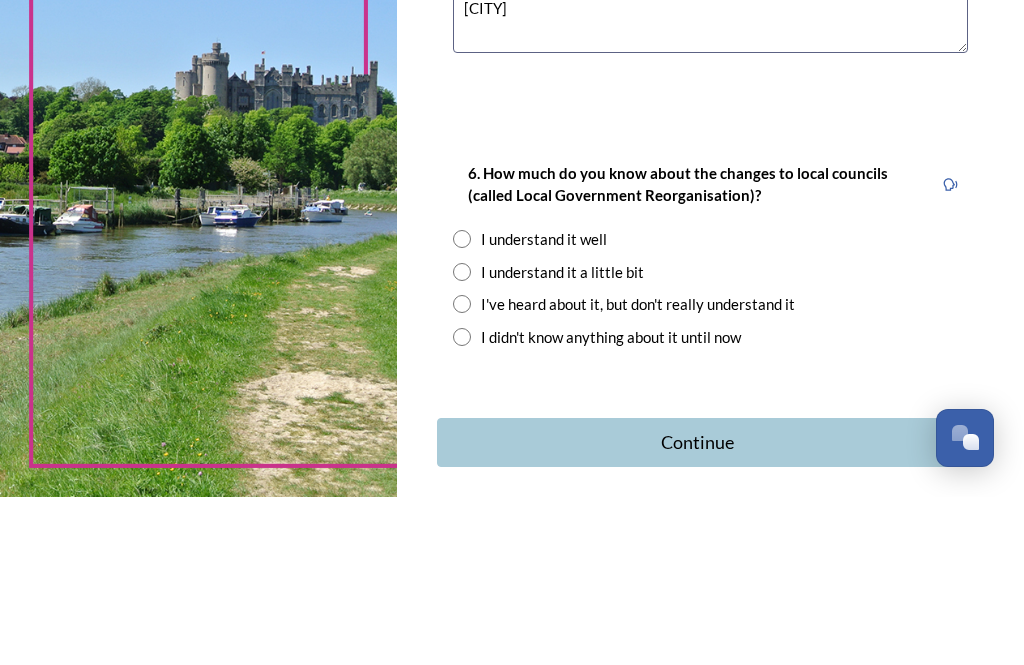 scroll, scrollTop: 1986, scrollLeft: 0, axis: vertical 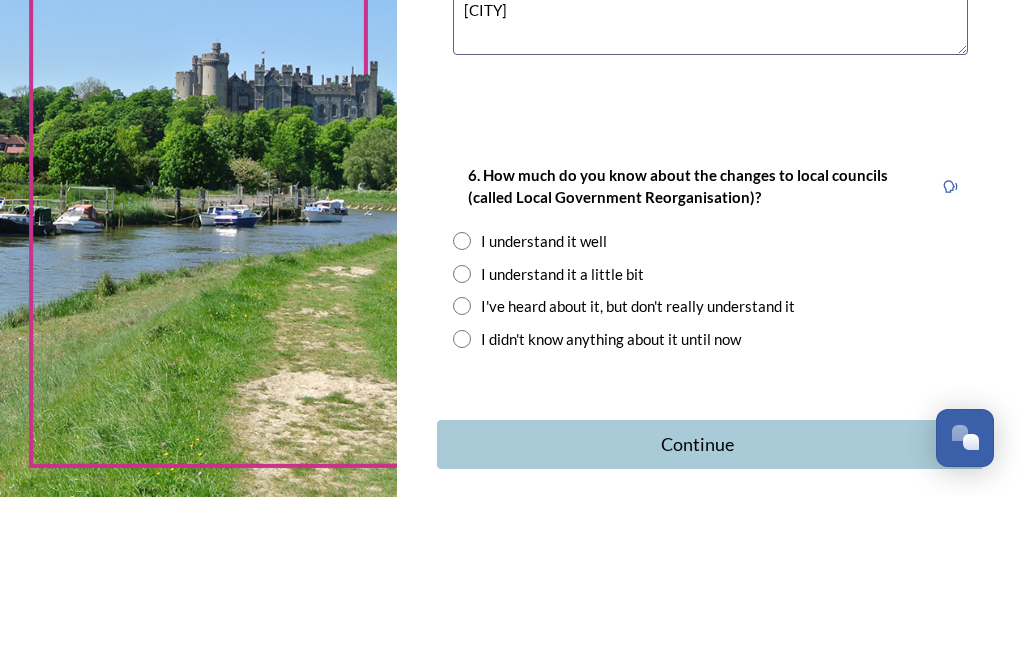 type on "[CITY]" 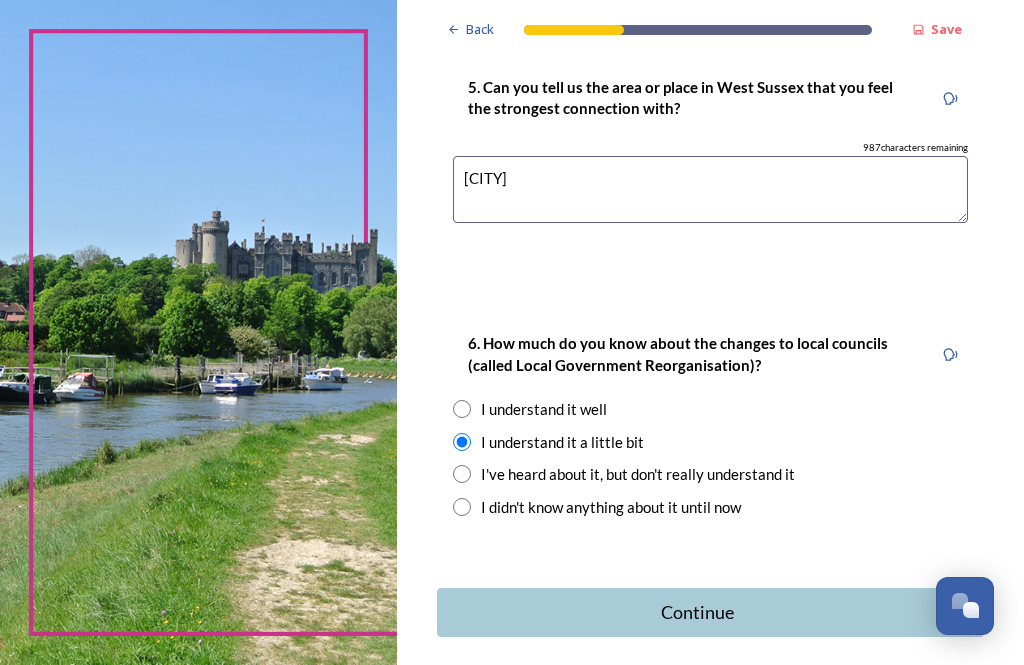 click on "Continue" at bounding box center (710, 612) 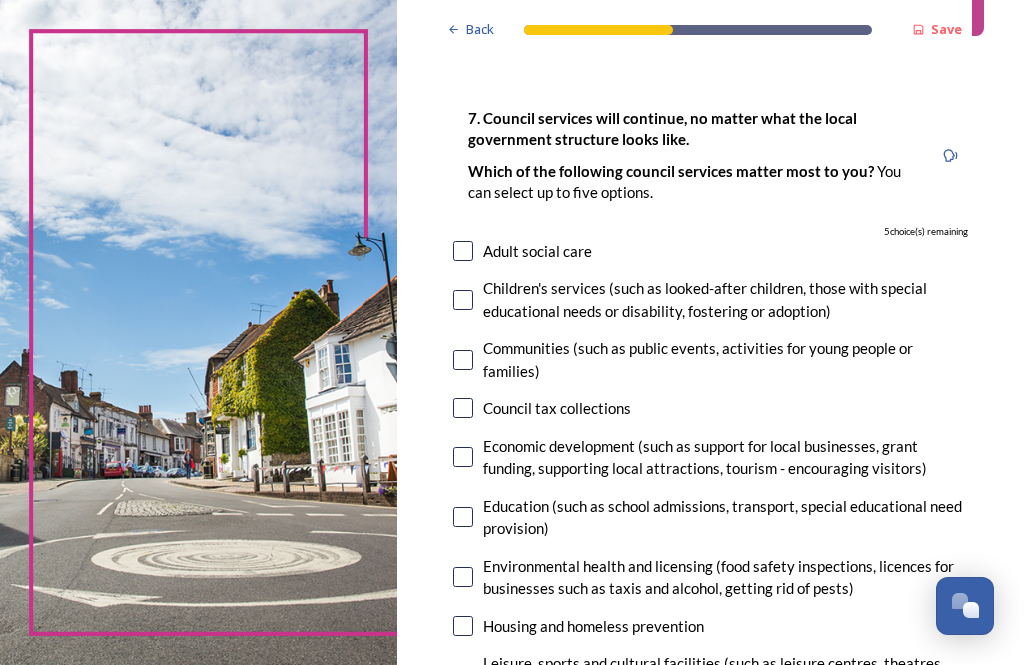 scroll, scrollTop: 89, scrollLeft: 0, axis: vertical 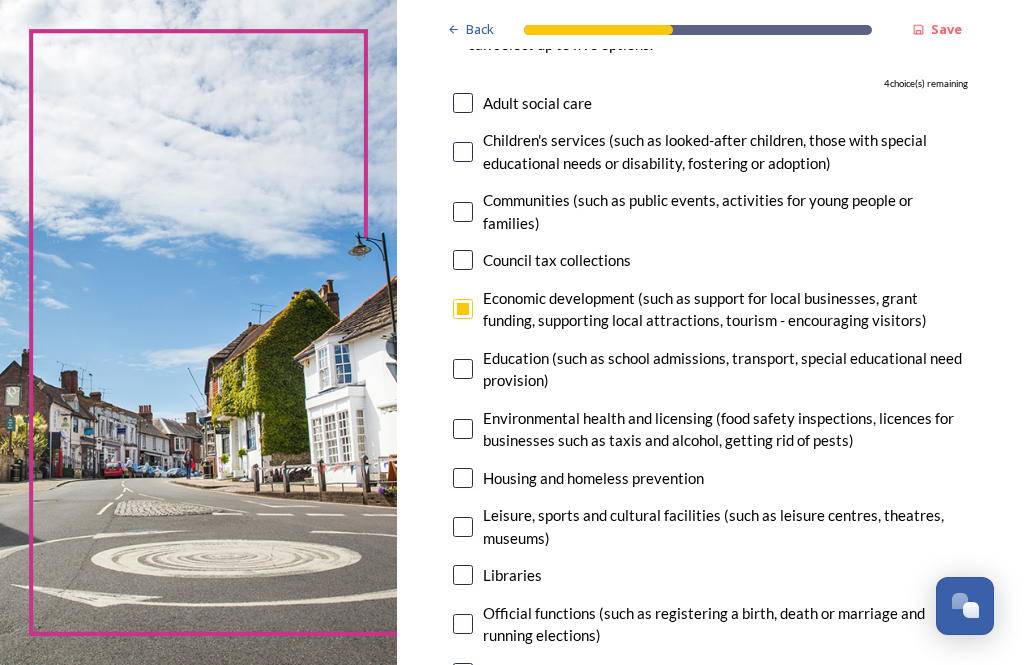 click at bounding box center (463, 478) 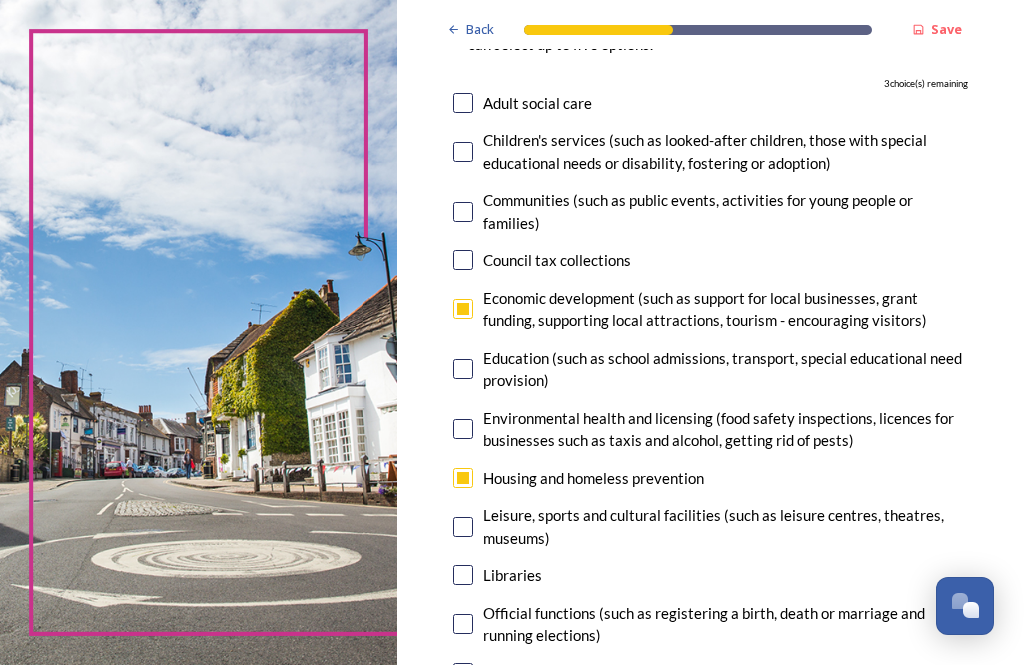 click at bounding box center (463, 527) 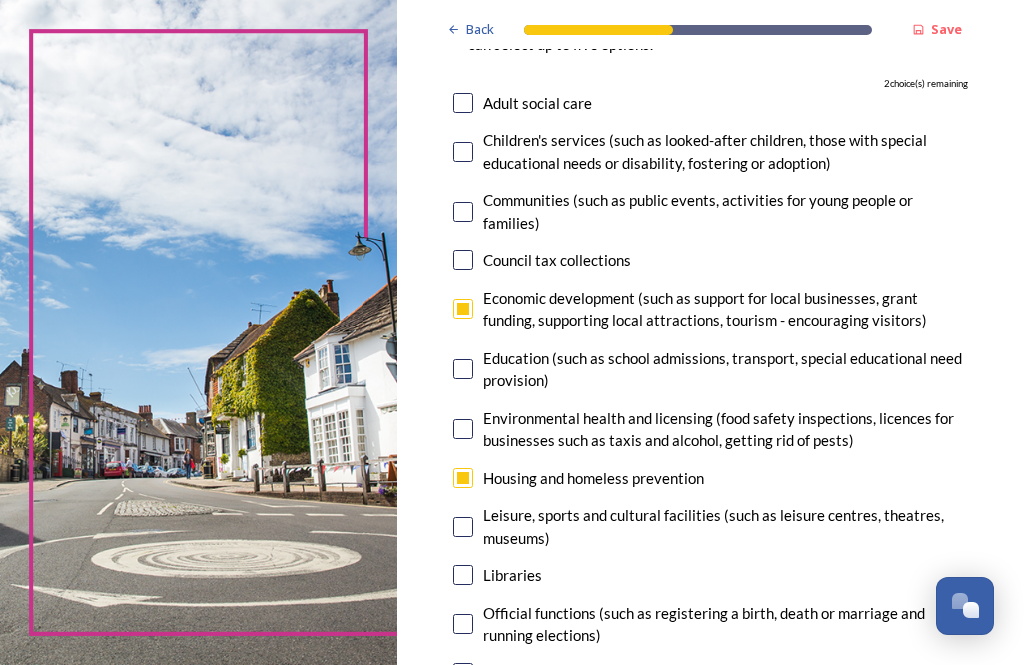 checkbox on "true" 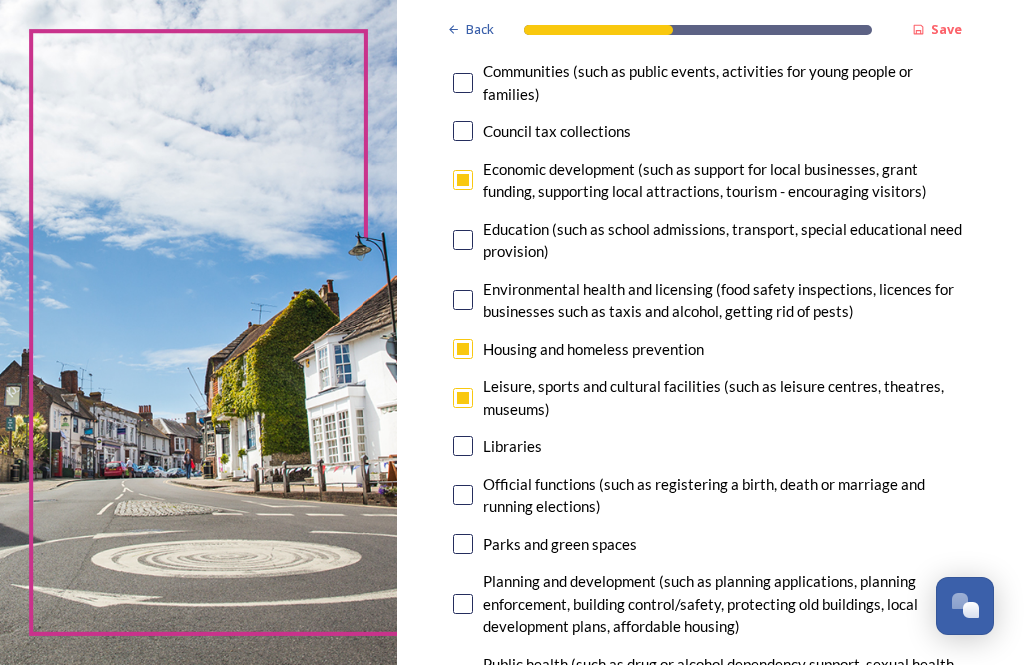 scroll, scrollTop: 367, scrollLeft: 0, axis: vertical 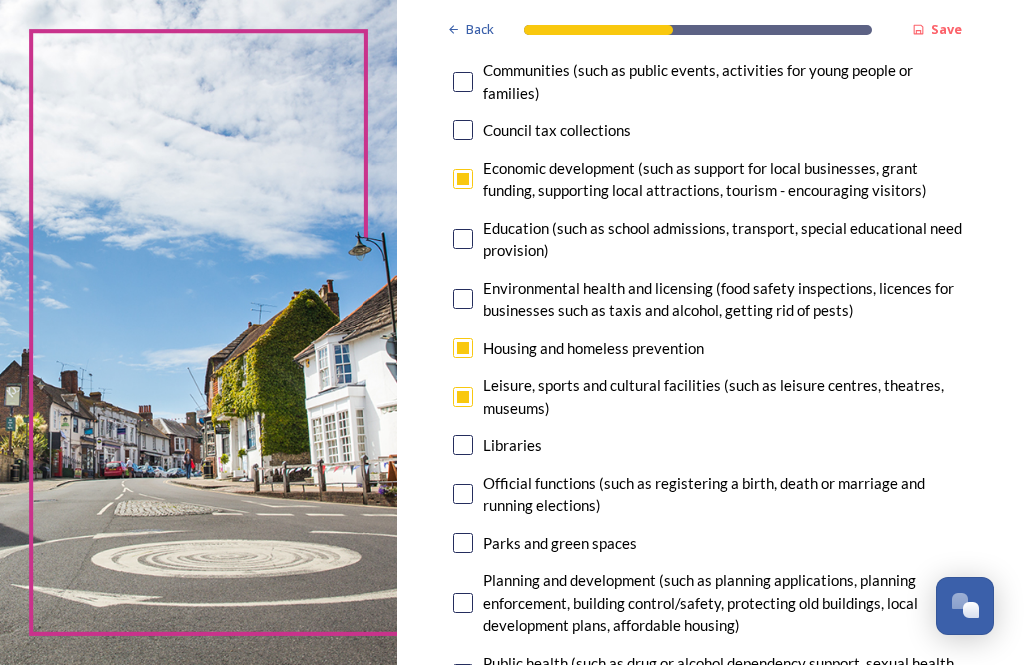 click at bounding box center (463, 603) 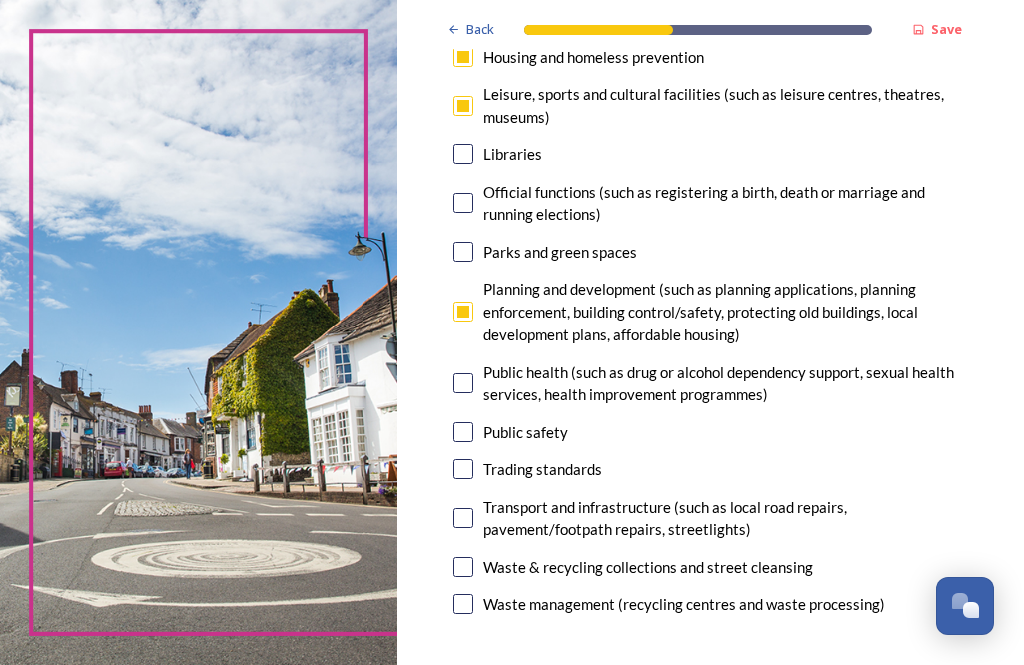 scroll, scrollTop: 659, scrollLeft: 0, axis: vertical 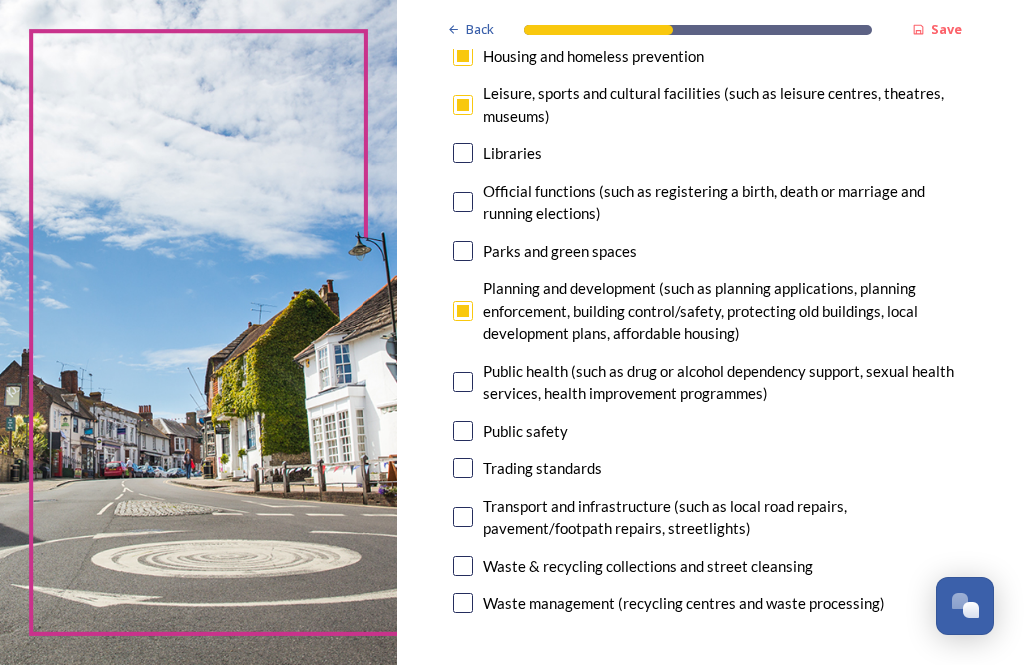 click at bounding box center [463, 517] 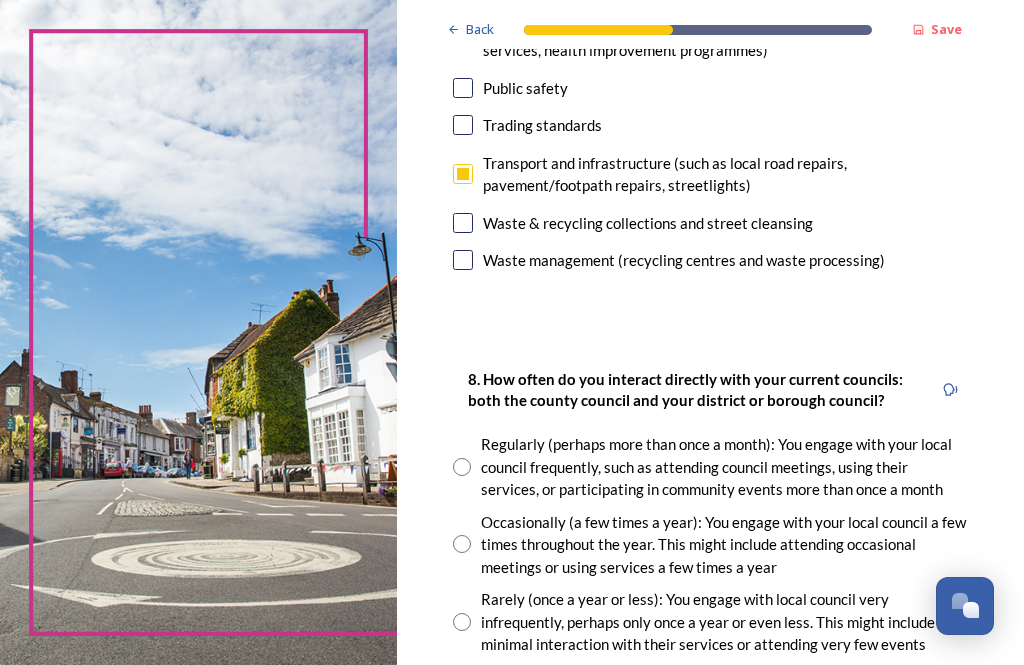 scroll, scrollTop: 1006, scrollLeft: 0, axis: vertical 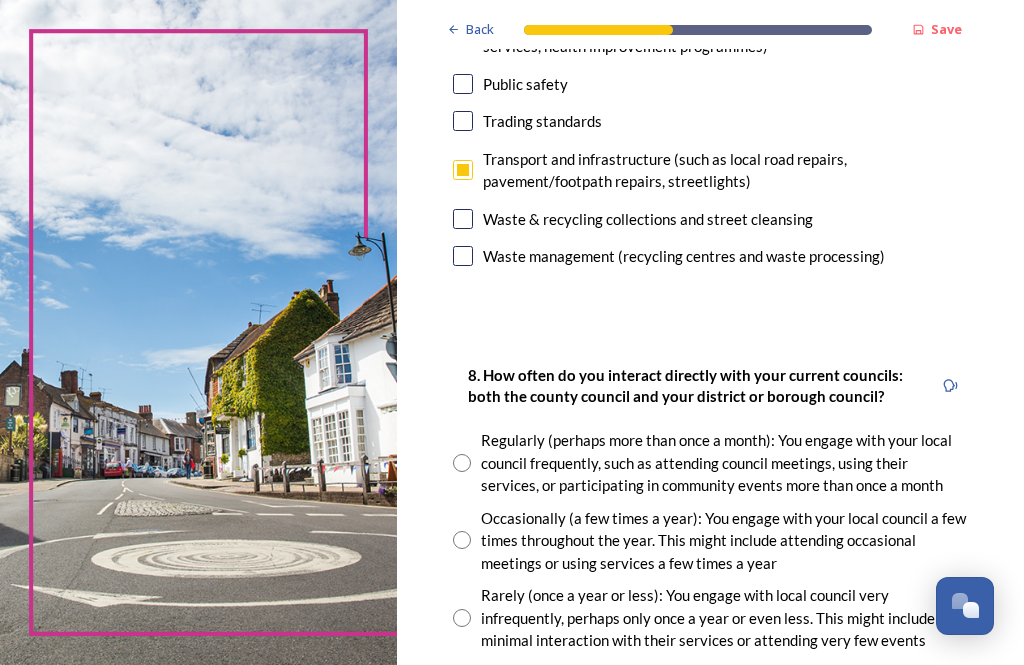 click at bounding box center [462, 540] 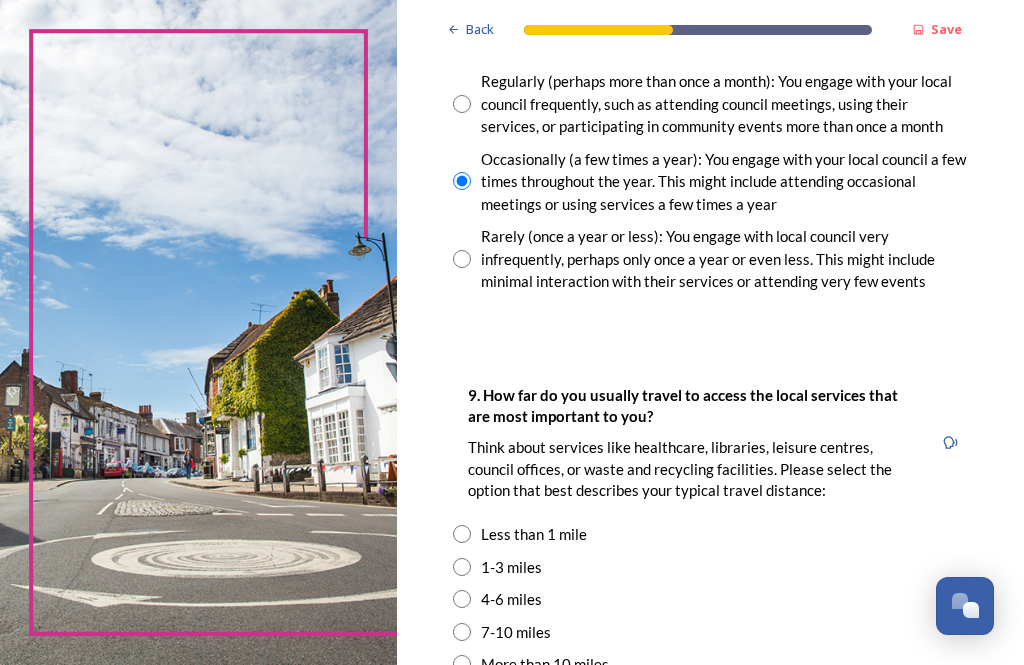 scroll, scrollTop: 1367, scrollLeft: 0, axis: vertical 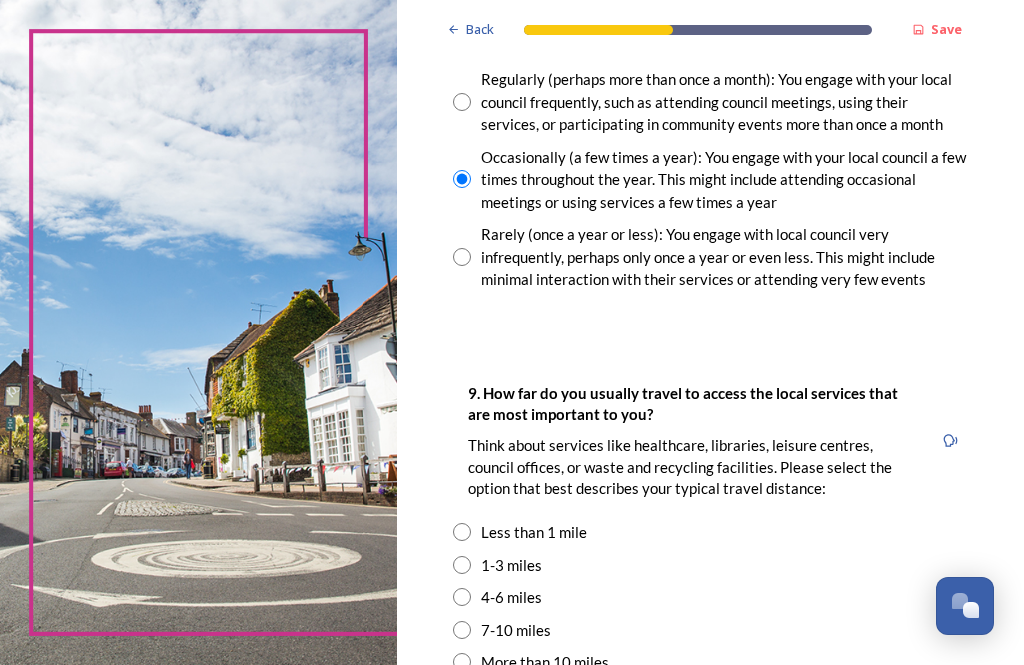 click at bounding box center [462, 532] 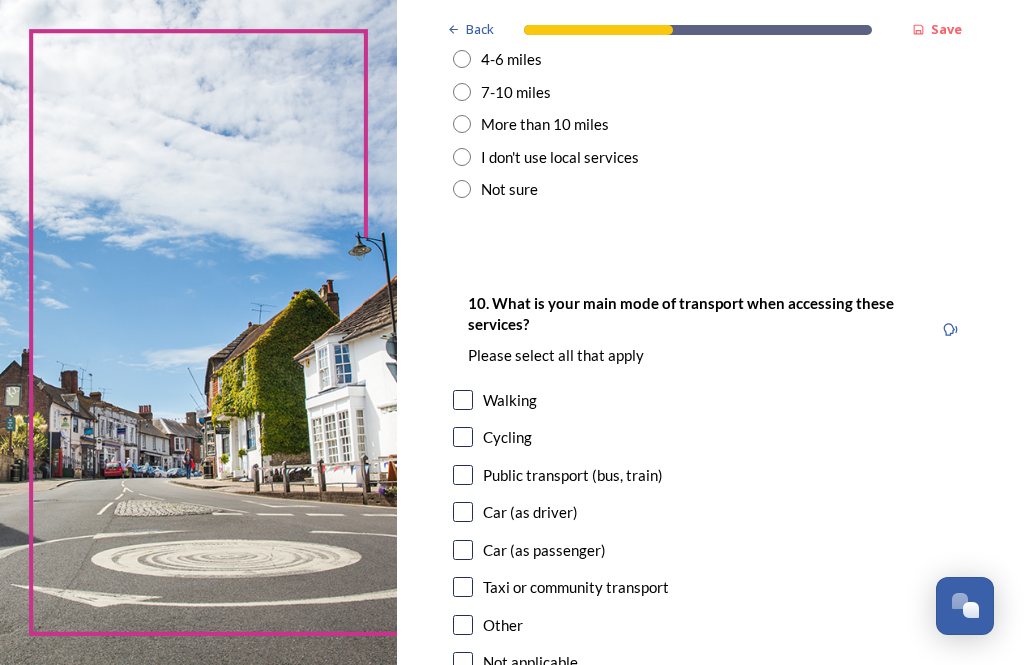 scroll, scrollTop: 1907, scrollLeft: 0, axis: vertical 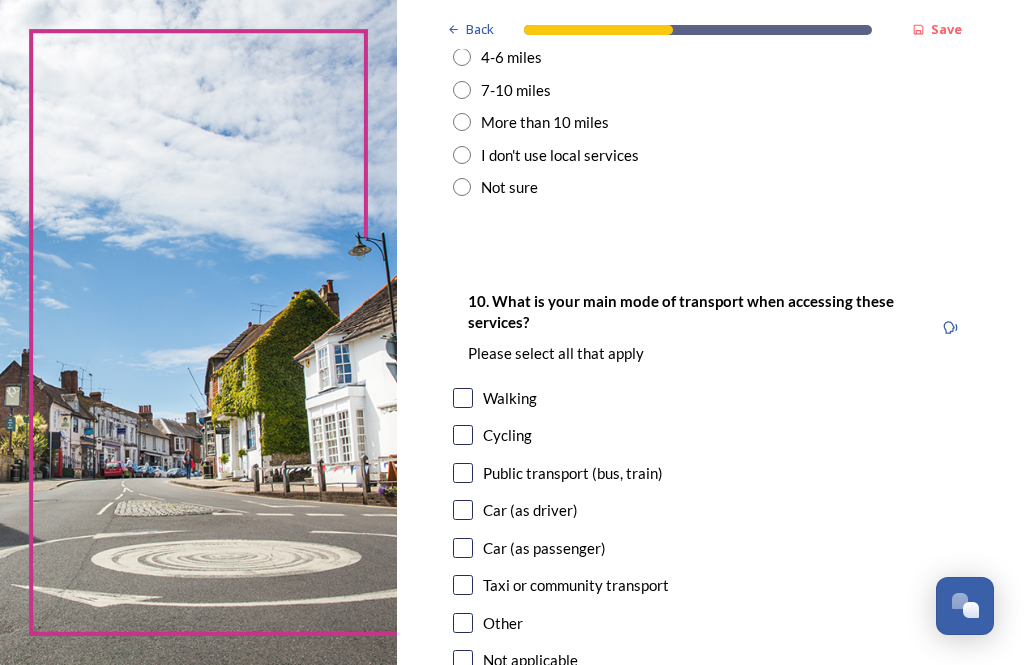 click at bounding box center (463, 510) 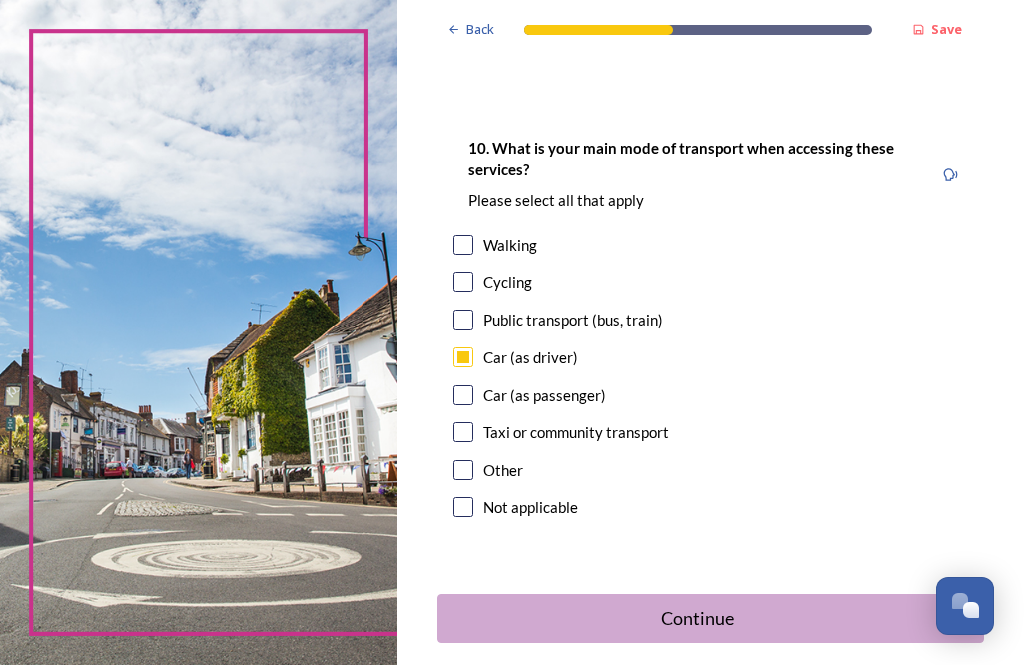 scroll, scrollTop: 2058, scrollLeft: 0, axis: vertical 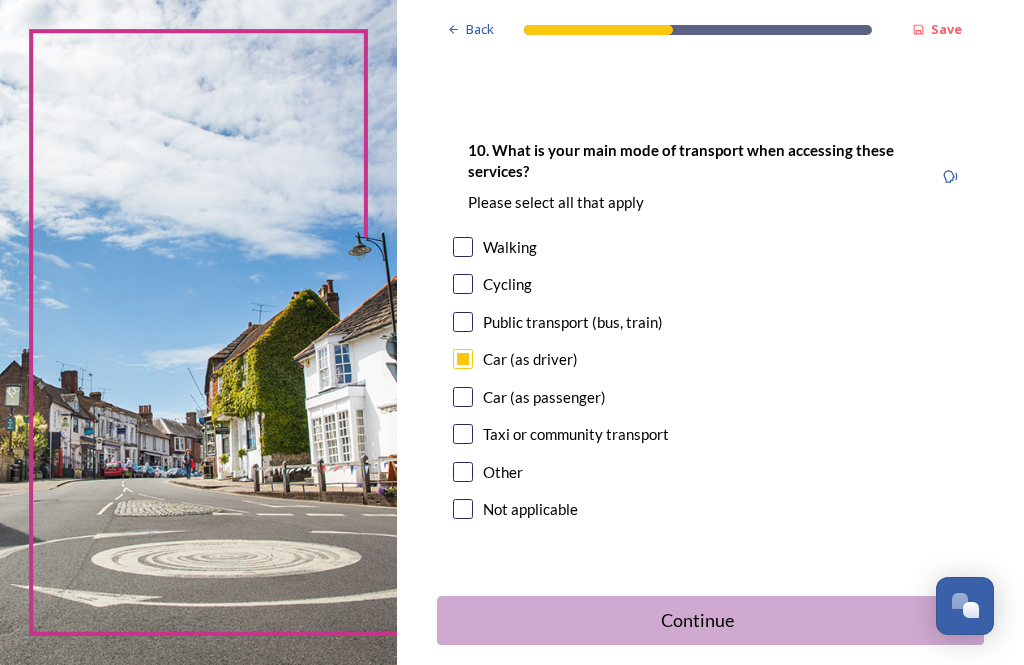 click on "Continue" at bounding box center [697, 620] 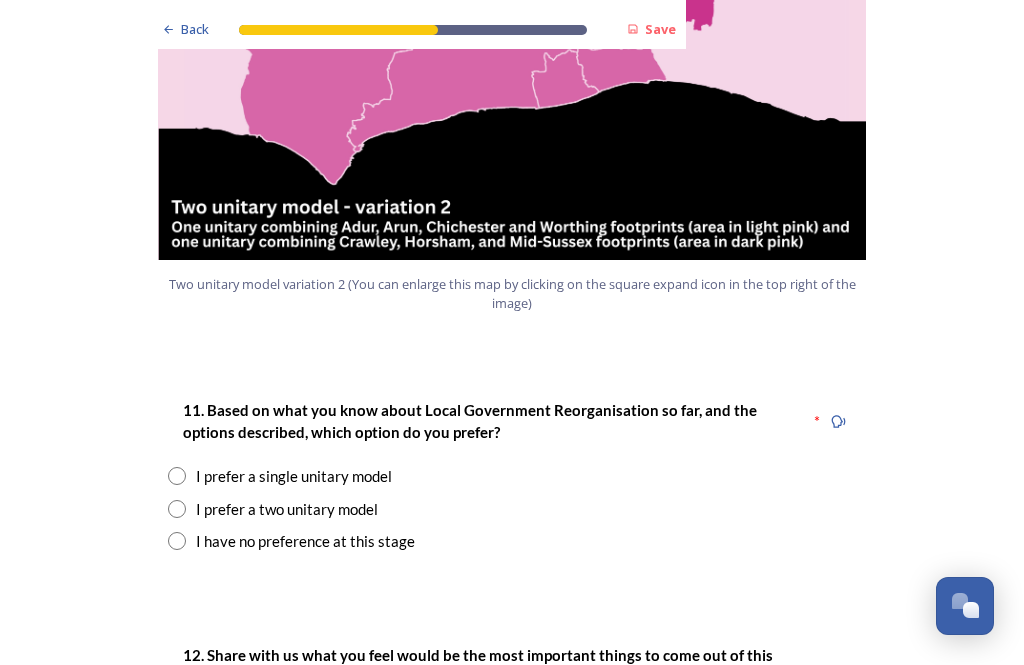scroll, scrollTop: 2340, scrollLeft: 0, axis: vertical 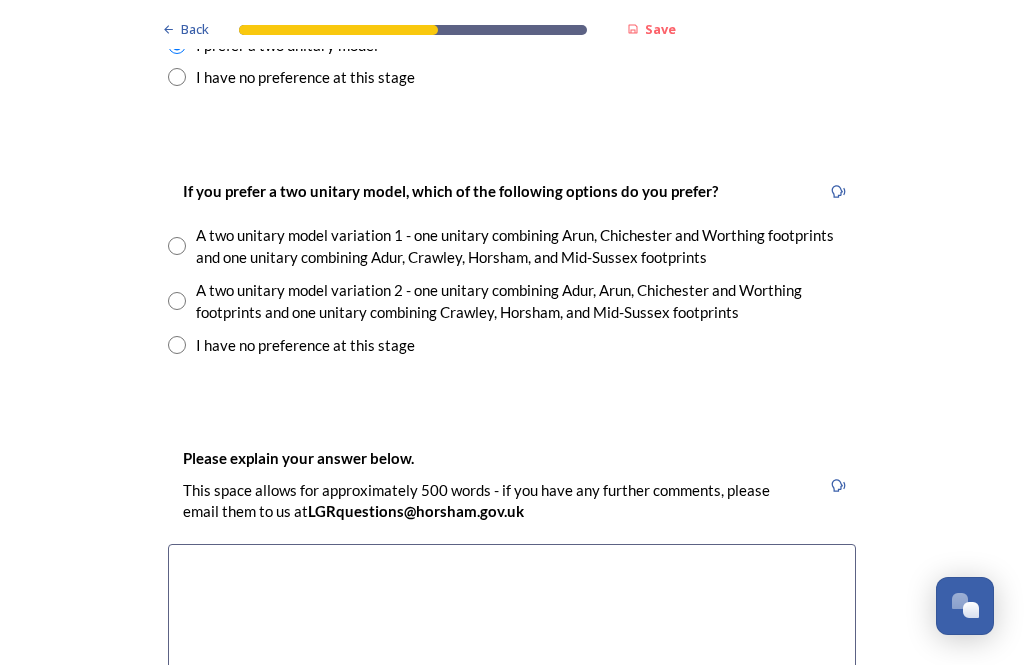 click at bounding box center [177, 301] 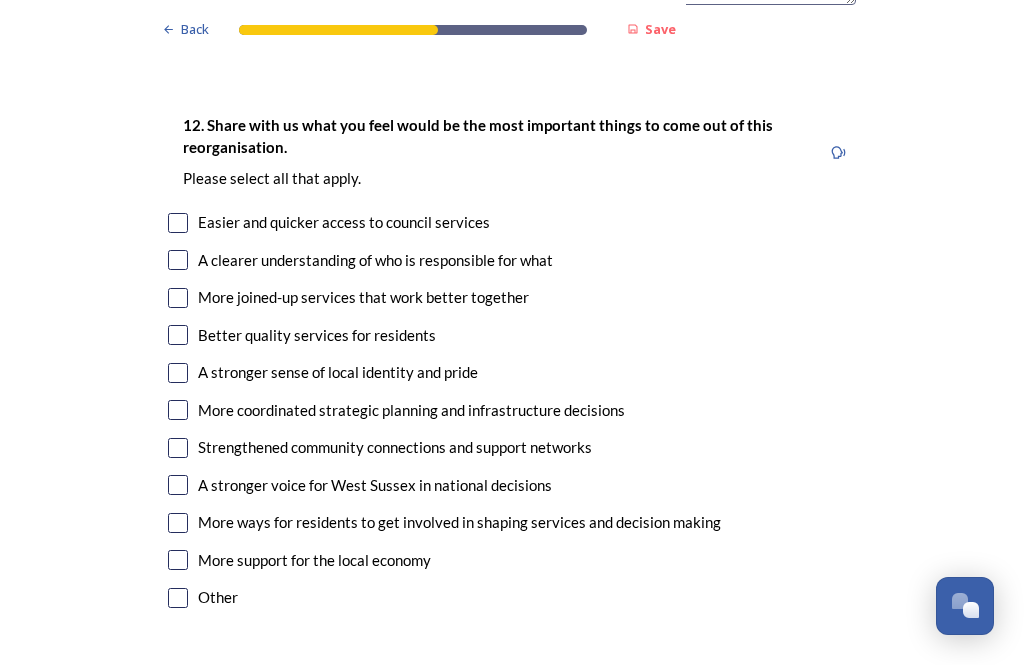 scroll, scrollTop: 3568, scrollLeft: 0, axis: vertical 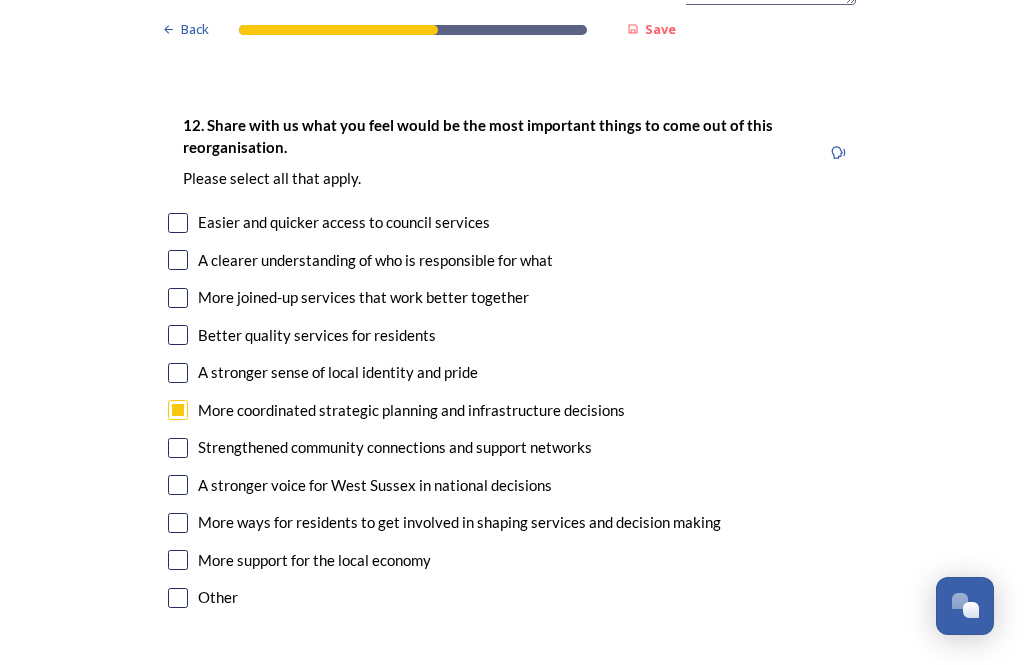 click at bounding box center [178, 335] 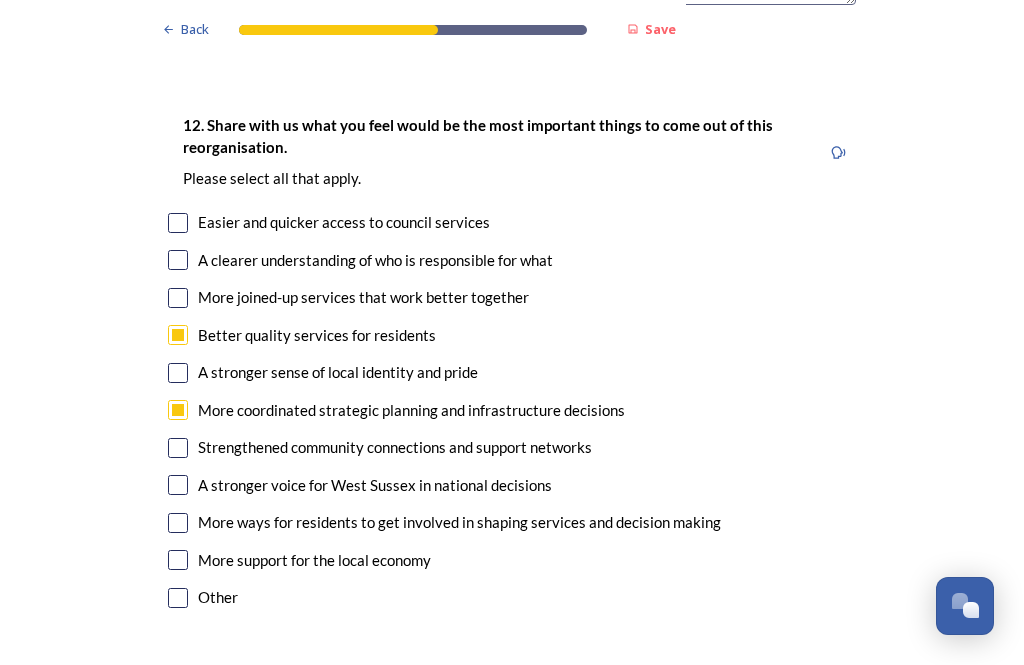 click at bounding box center [178, 298] 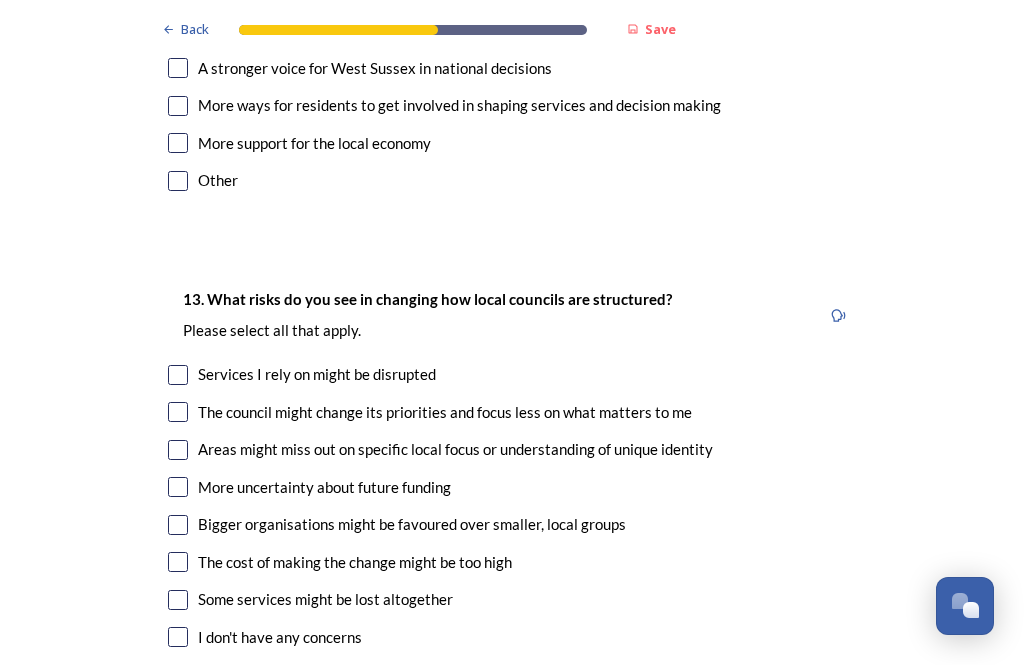 scroll, scrollTop: 3985, scrollLeft: 0, axis: vertical 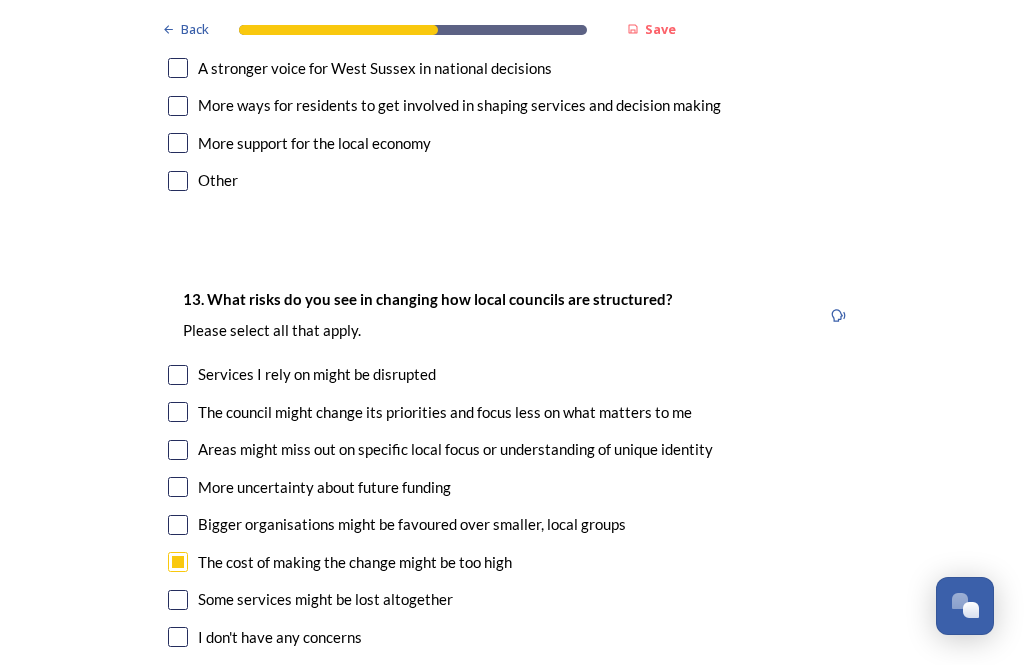 click at bounding box center (178, 487) 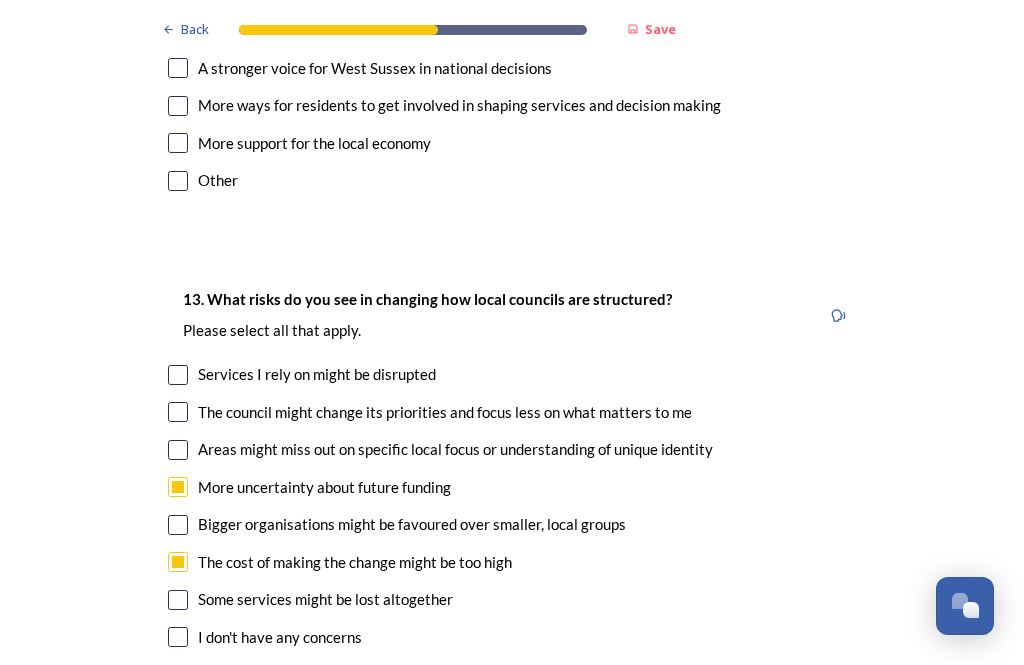 click at bounding box center (178, 412) 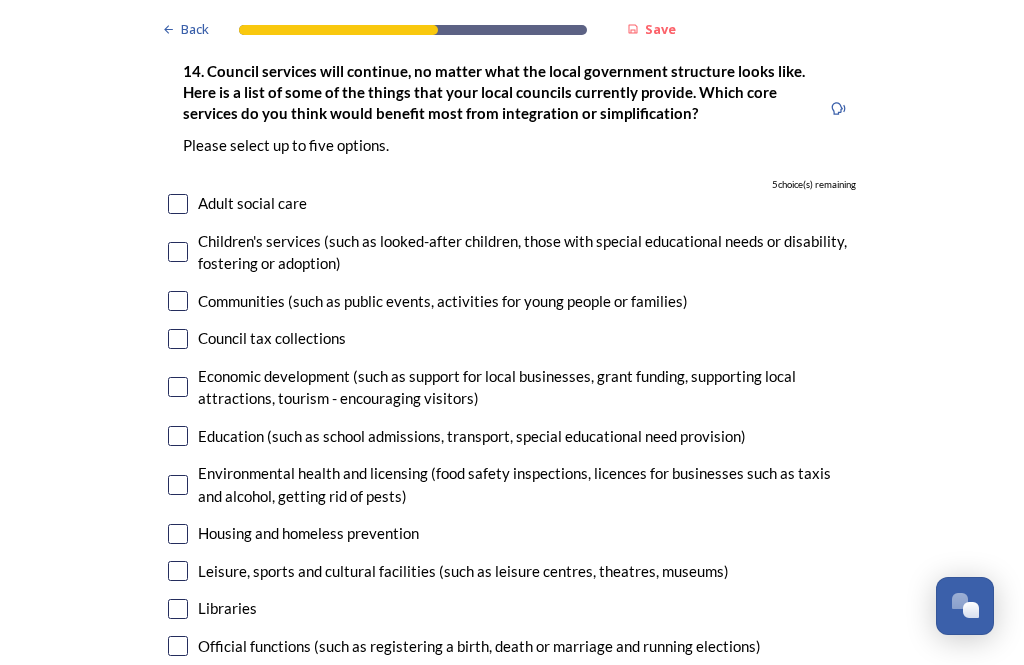 scroll, scrollTop: 4708, scrollLeft: 0, axis: vertical 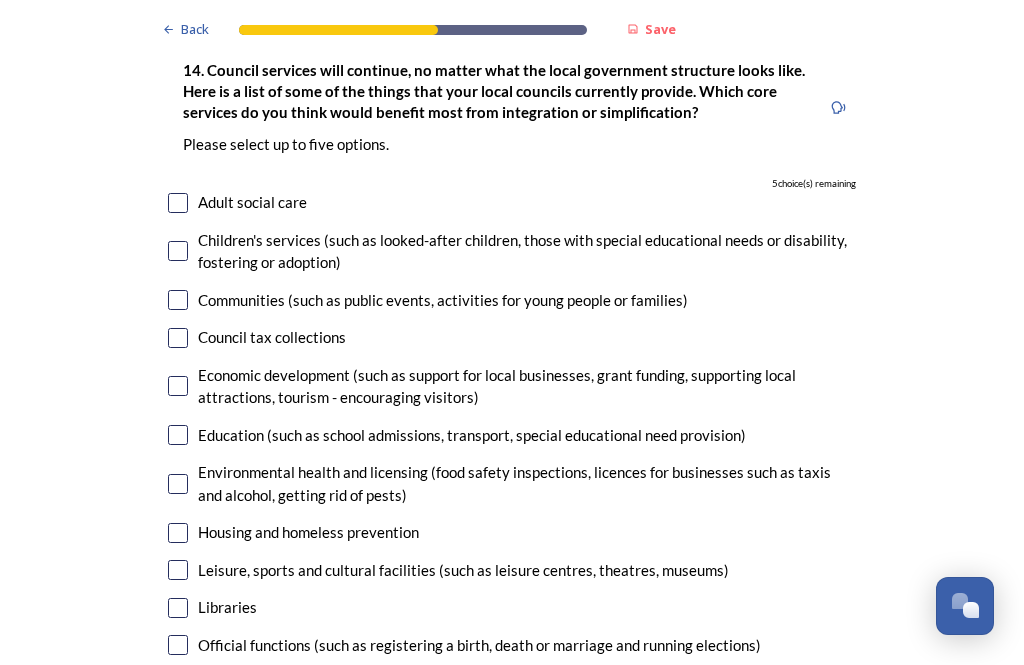click at bounding box center (178, 533) 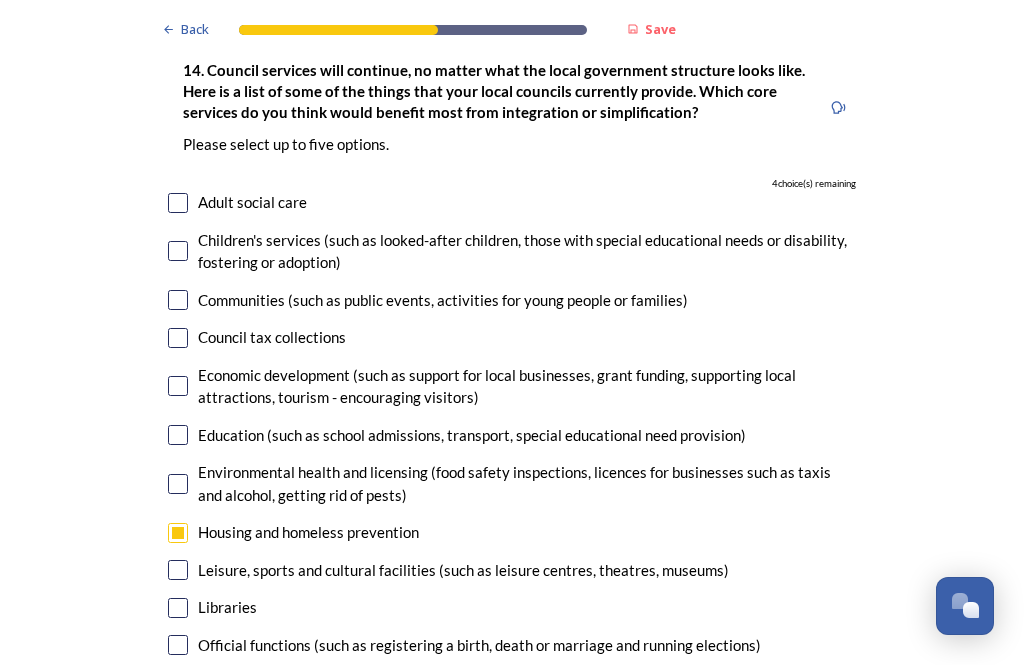 click at bounding box center [178, 570] 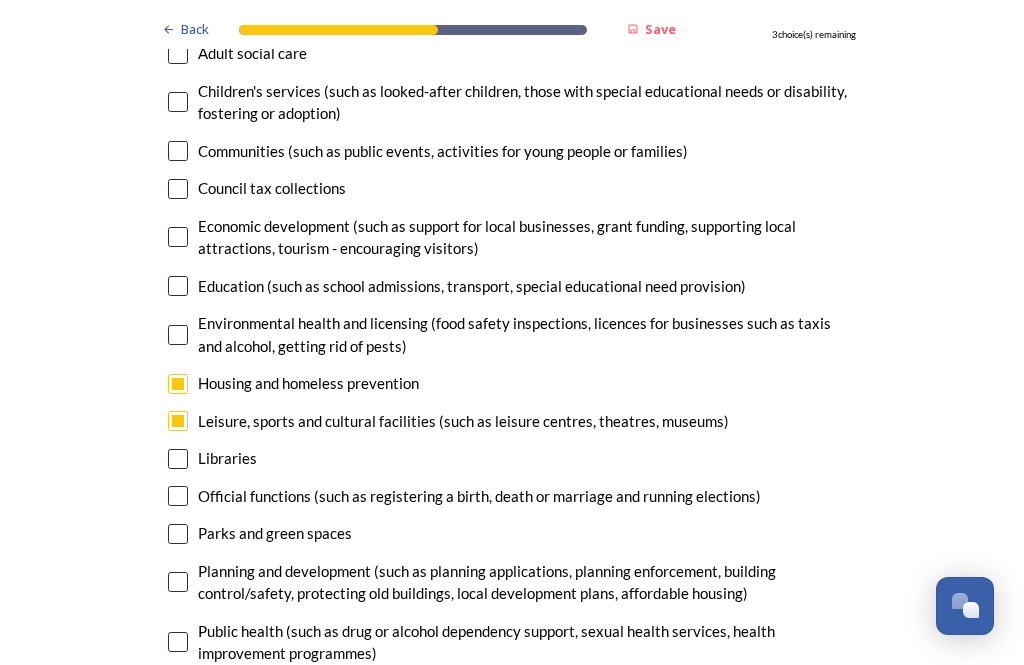 scroll, scrollTop: 4857, scrollLeft: 0, axis: vertical 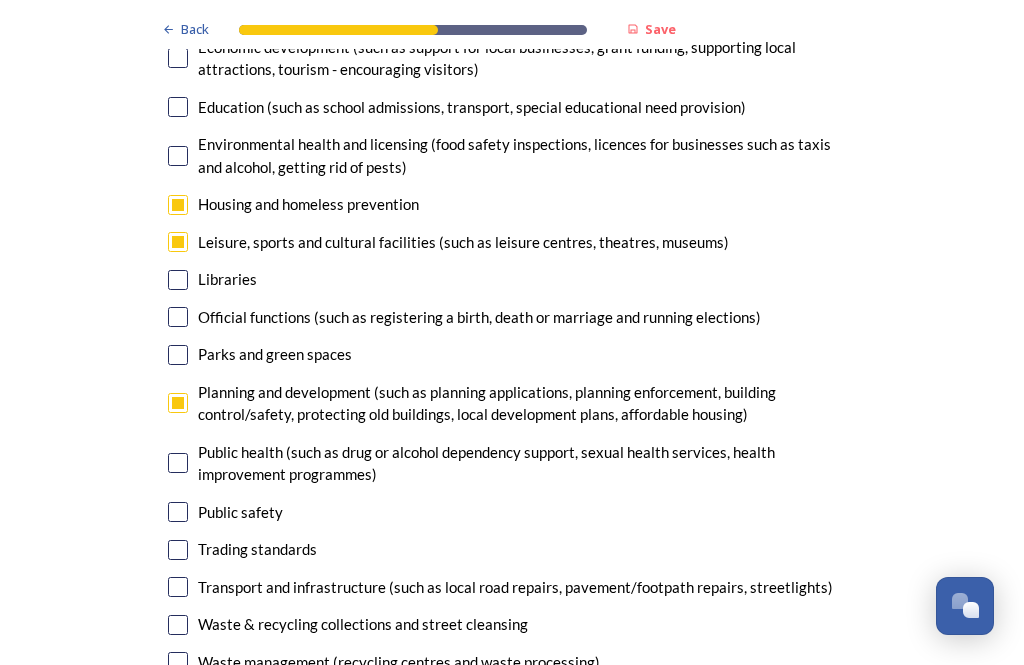 click at bounding box center [178, 587] 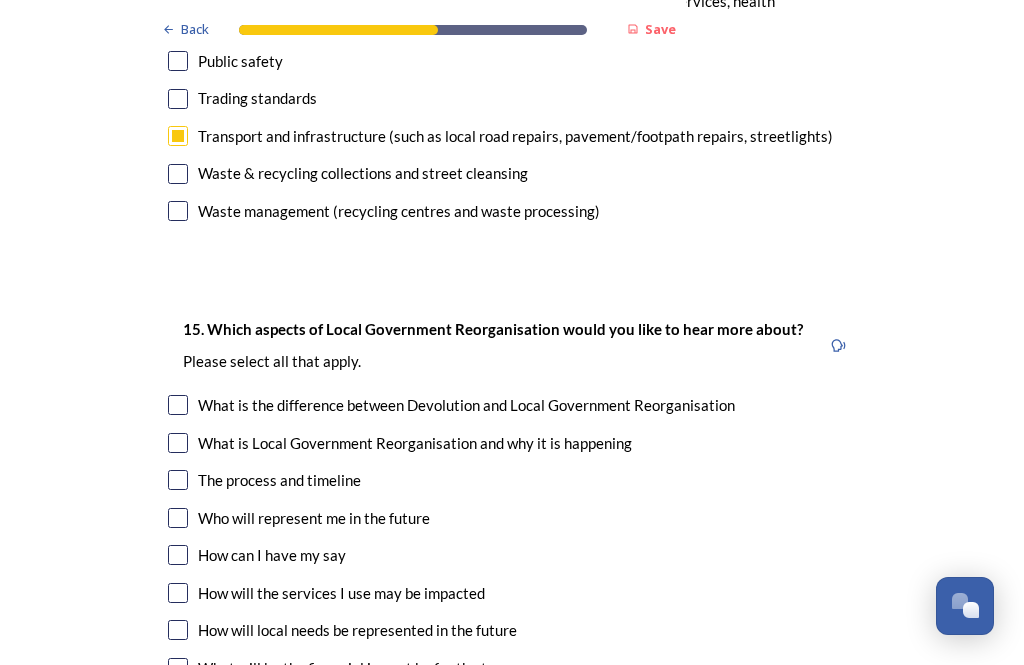 scroll, scrollTop: 5489, scrollLeft: 0, axis: vertical 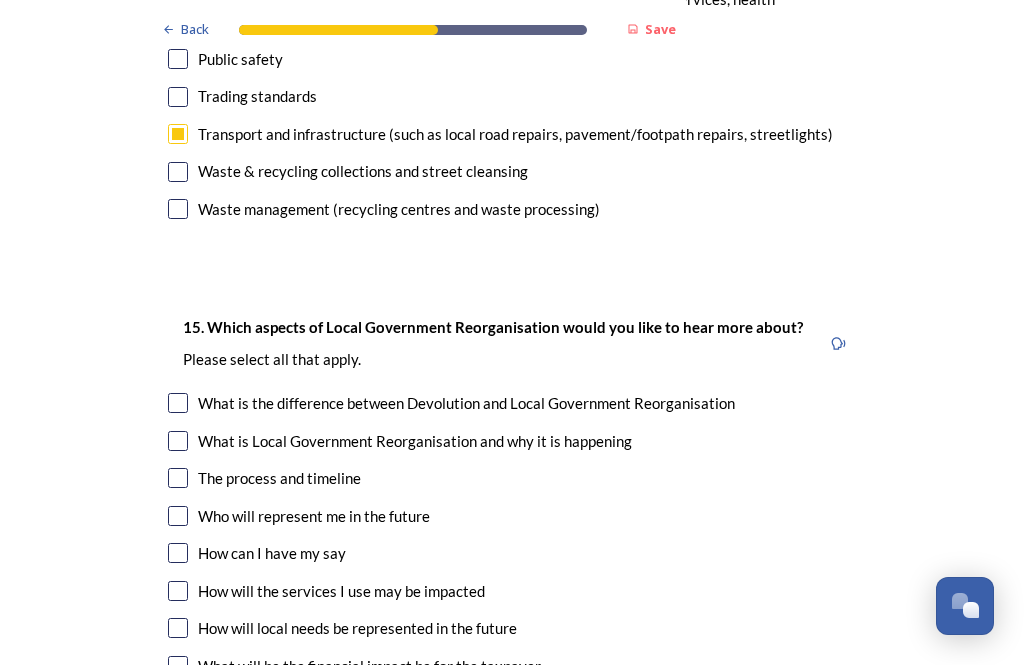 click at bounding box center [178, 553] 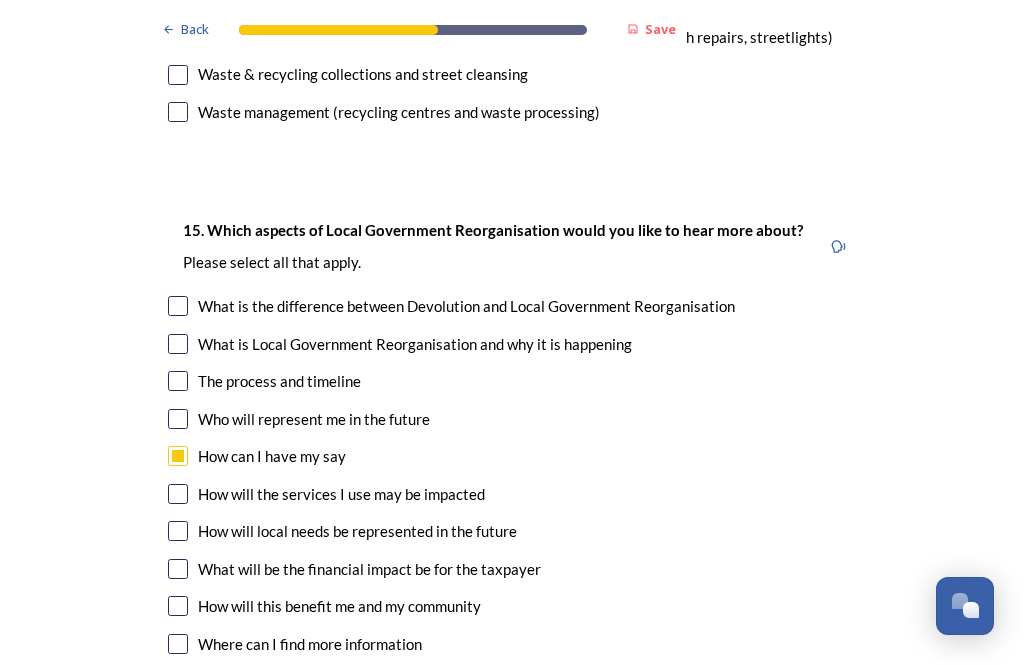 scroll, scrollTop: 5595, scrollLeft: 0, axis: vertical 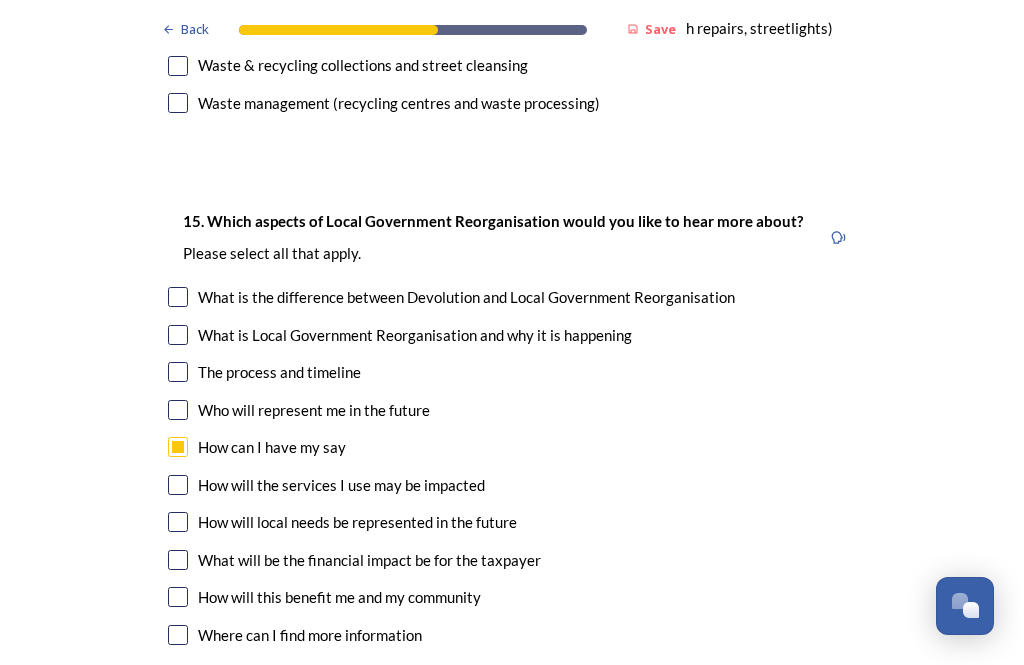 click at bounding box center (178, 522) 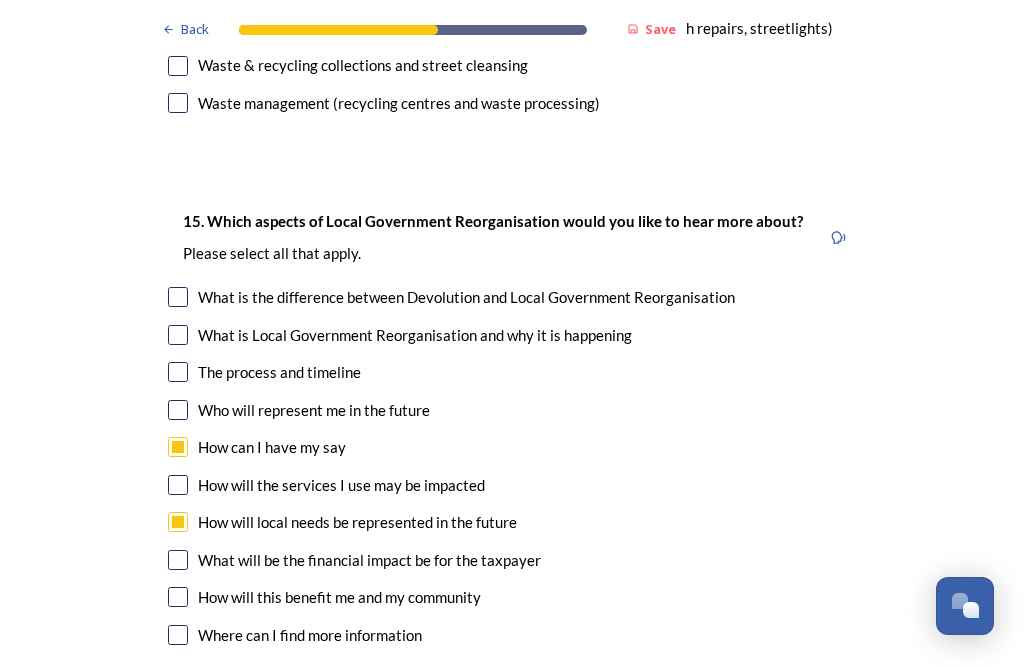 click at bounding box center (178, 597) 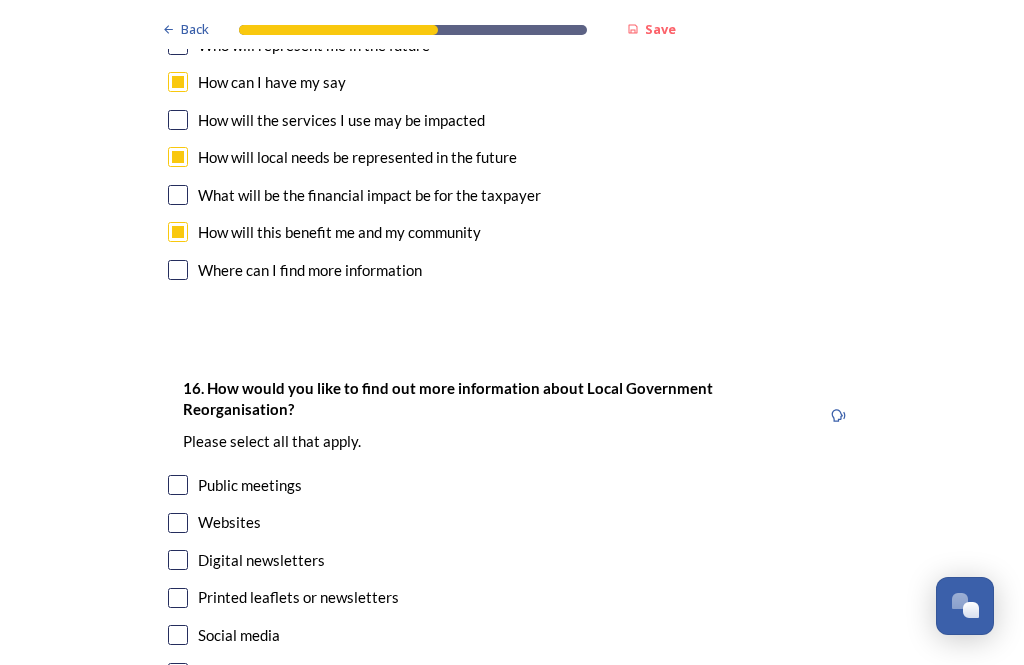 scroll, scrollTop: 5959, scrollLeft: 0, axis: vertical 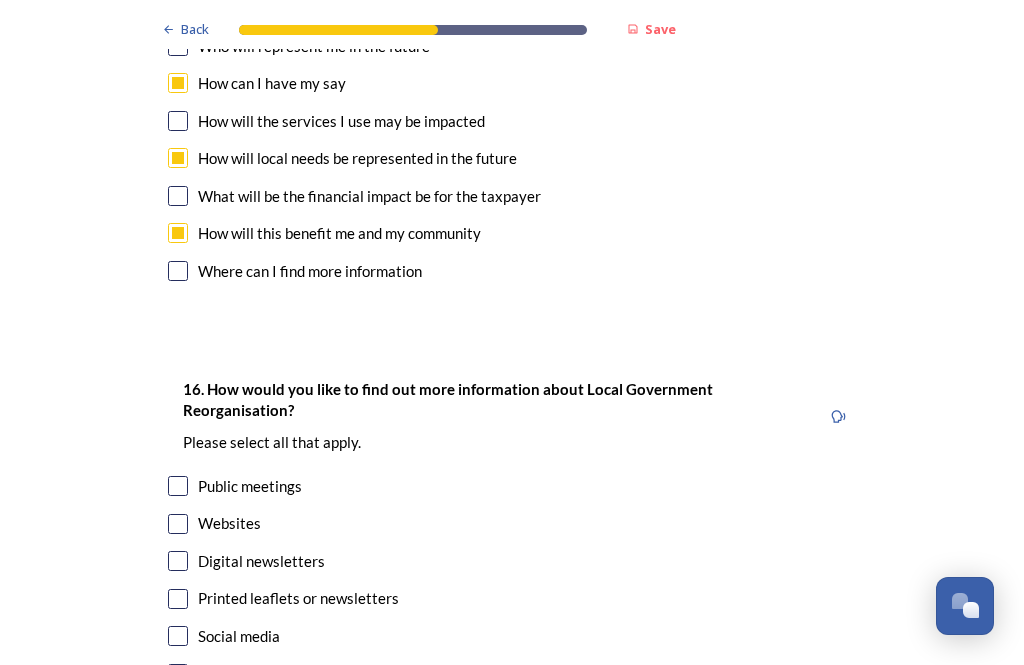 click at bounding box center [178, 486] 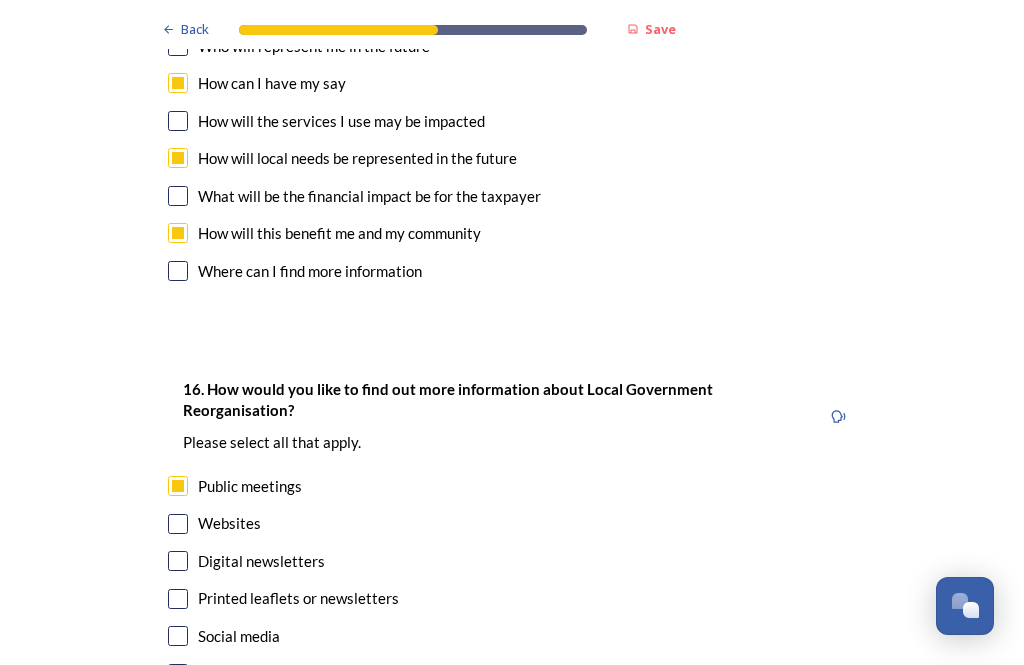 click at bounding box center (178, 561) 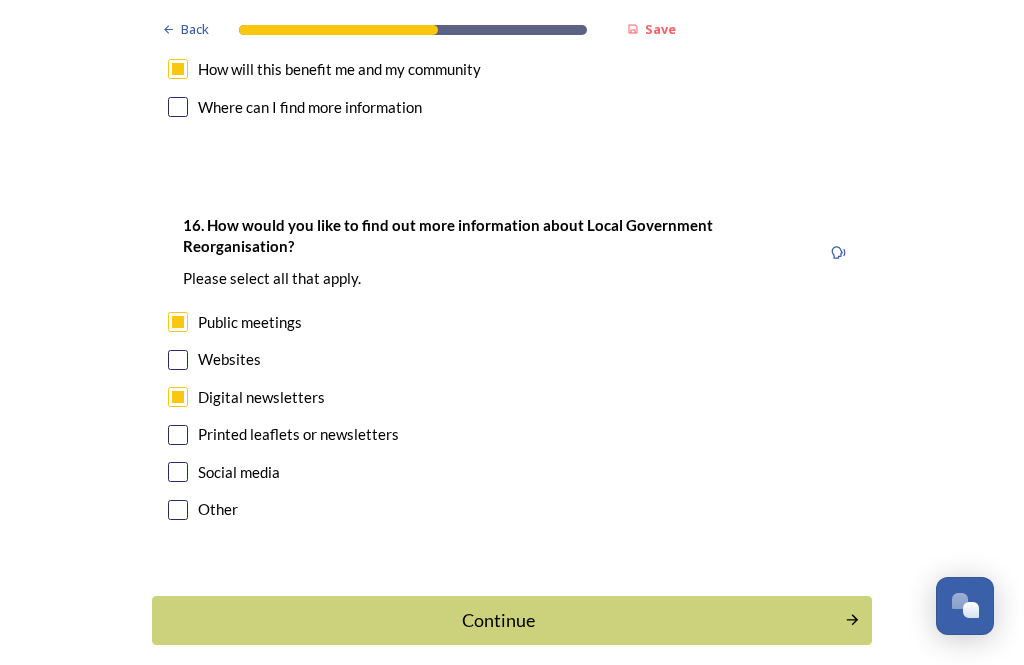 scroll, scrollTop: 6122, scrollLeft: 0, axis: vertical 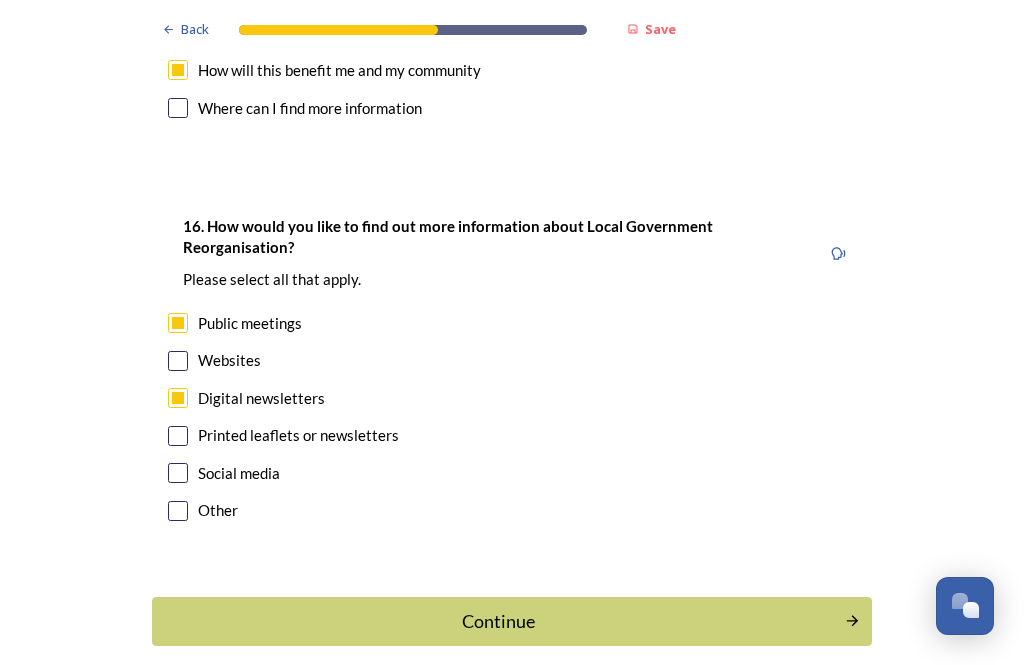 click on "Continue" at bounding box center [498, 621] 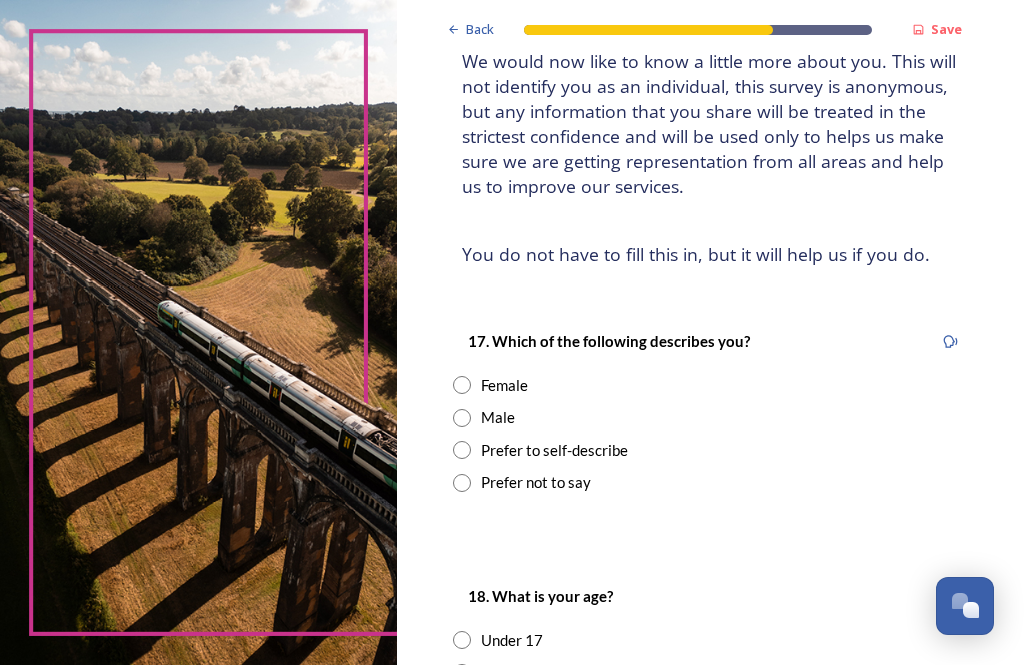 scroll, scrollTop: 148, scrollLeft: 0, axis: vertical 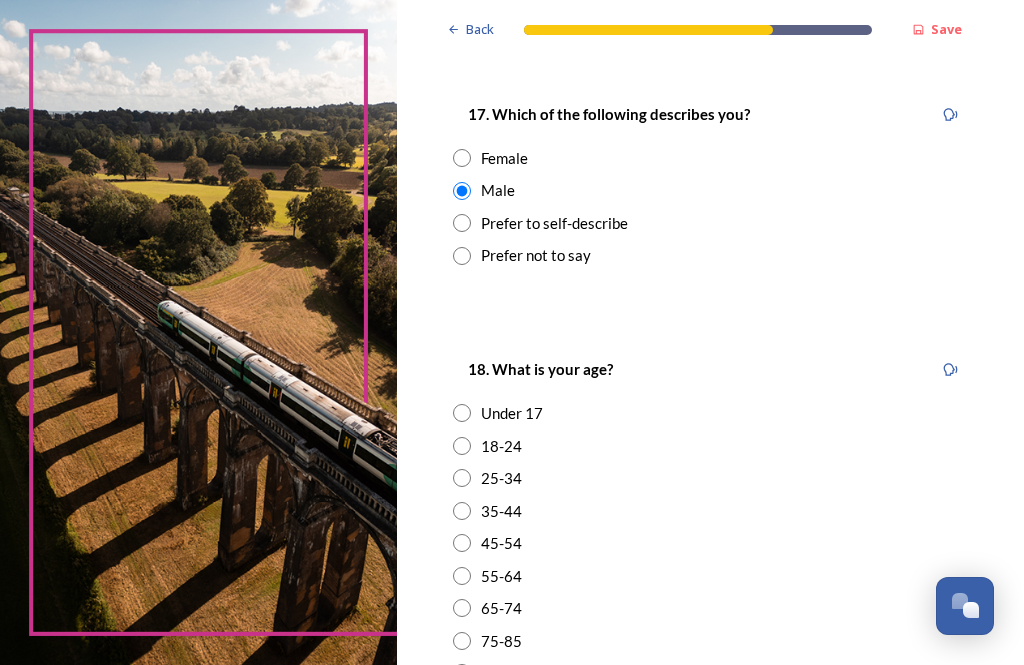 click at bounding box center (462, 608) 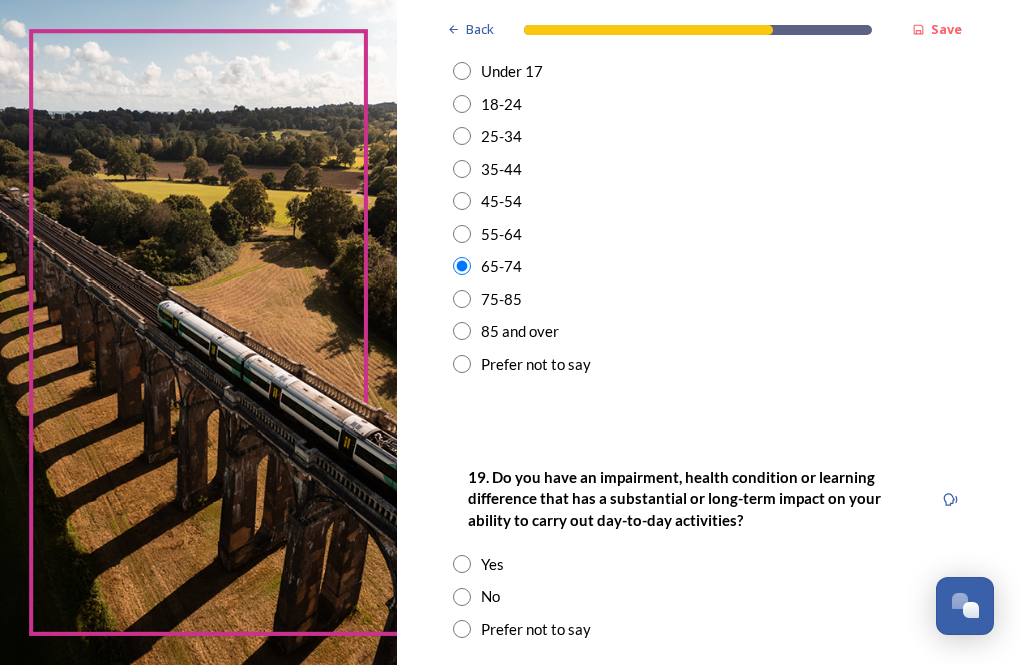 scroll, scrollTop: 716, scrollLeft: 0, axis: vertical 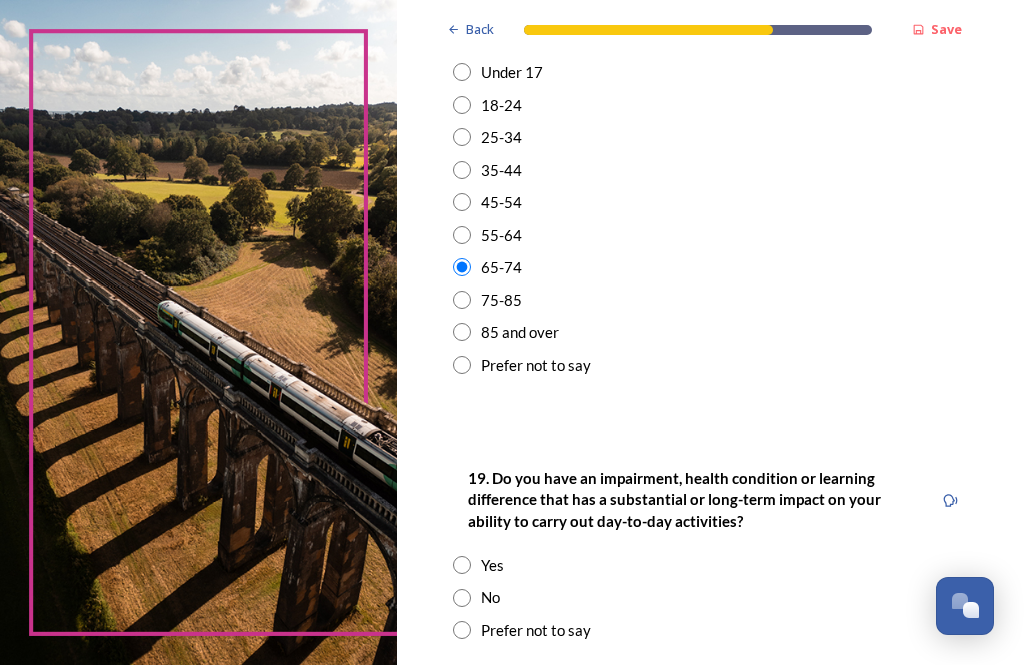 click at bounding box center (462, 598) 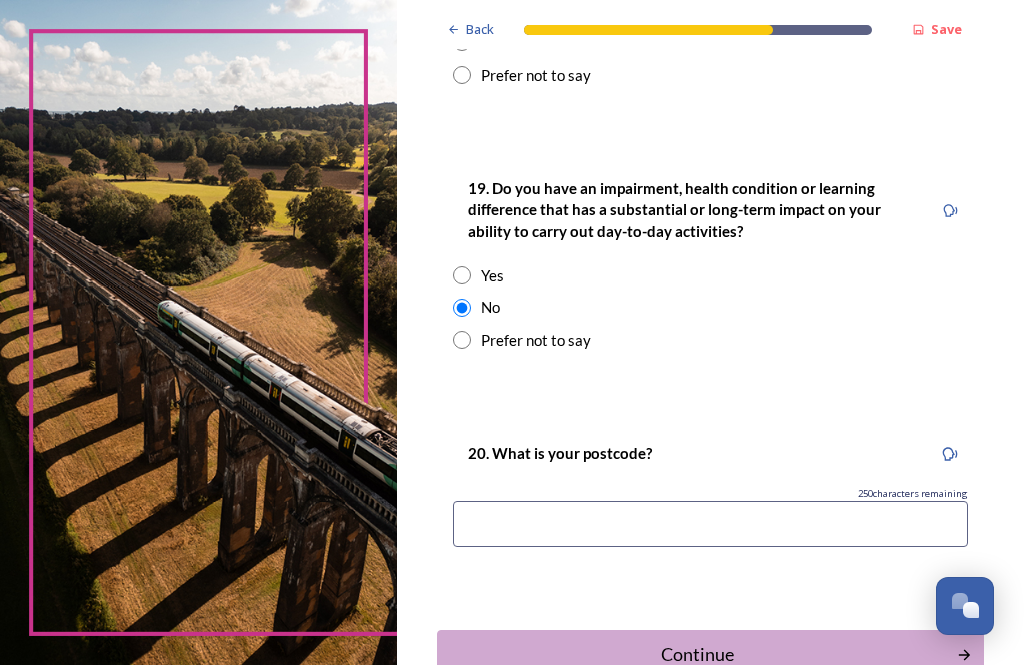 scroll, scrollTop: 1006, scrollLeft: 0, axis: vertical 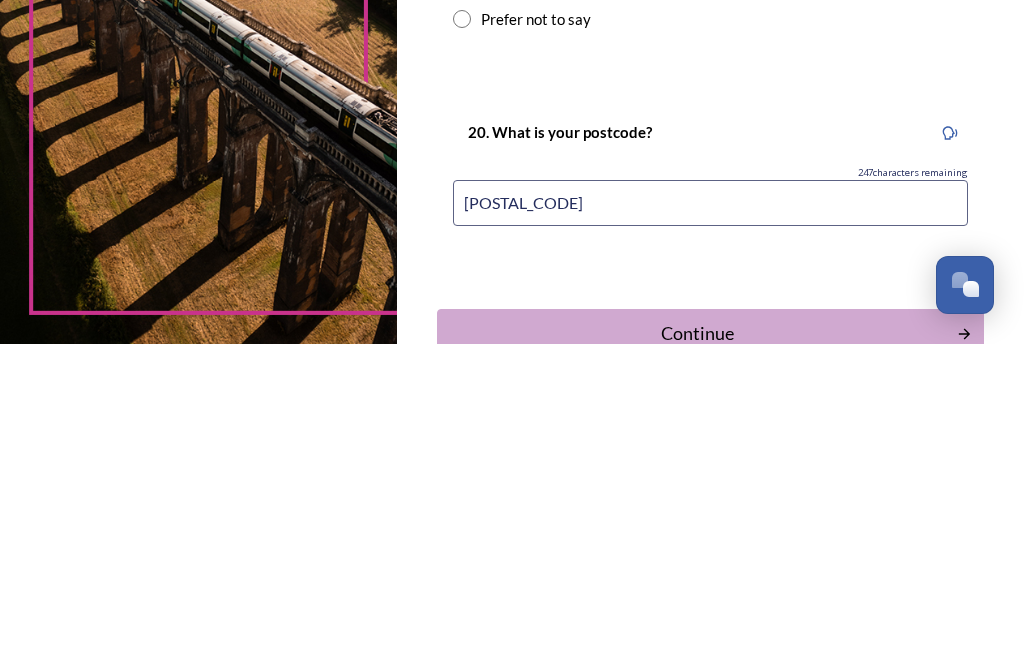 type on "[POSTAL_CODE]" 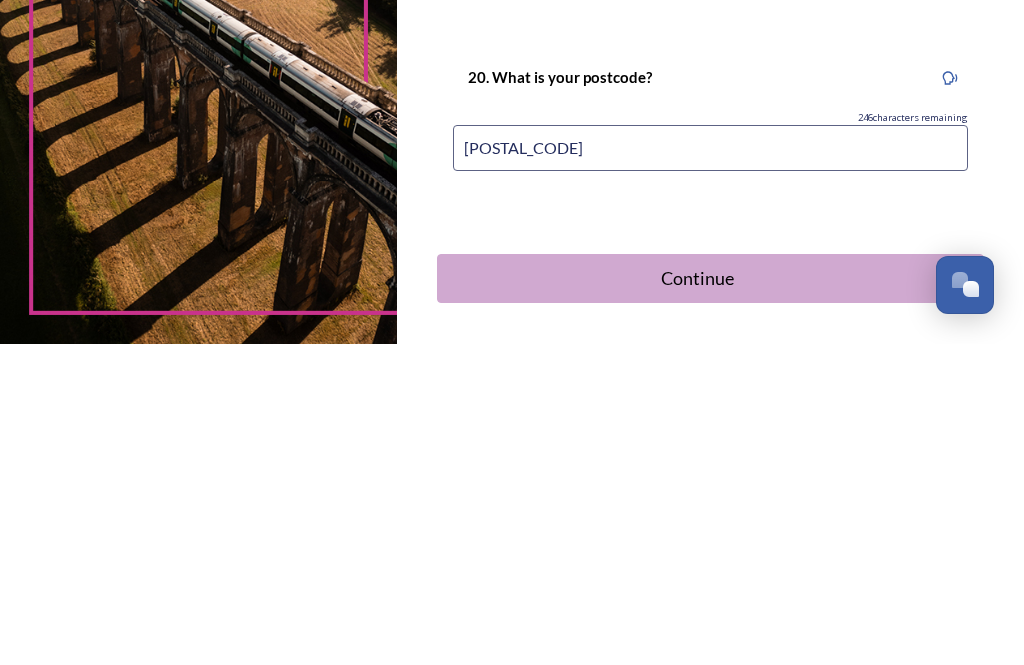 scroll, scrollTop: 1060, scrollLeft: 0, axis: vertical 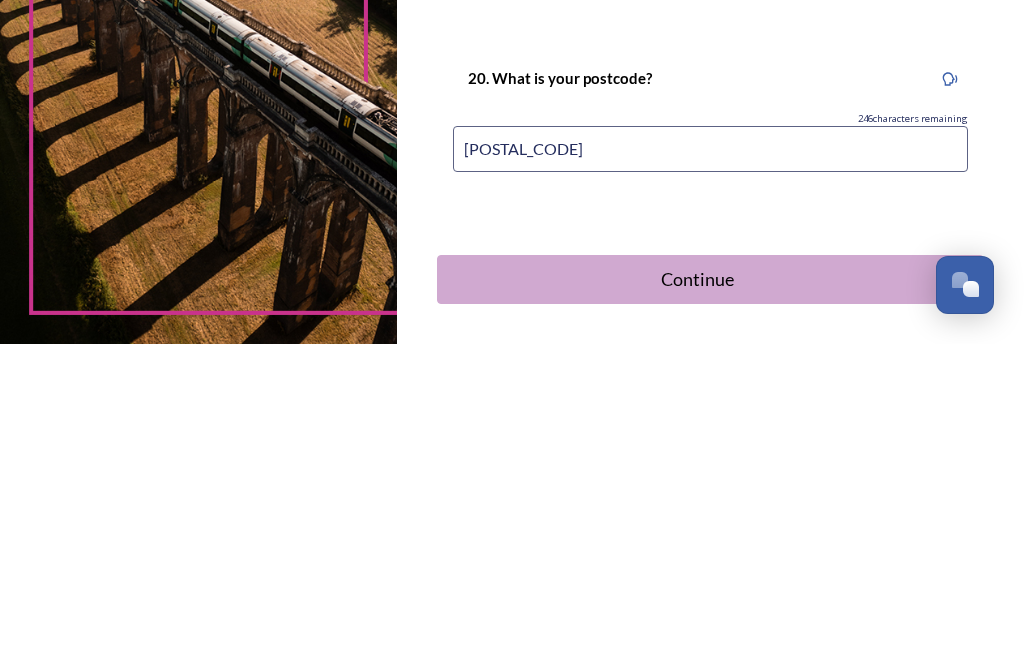 click on "Continue" at bounding box center [697, 600] 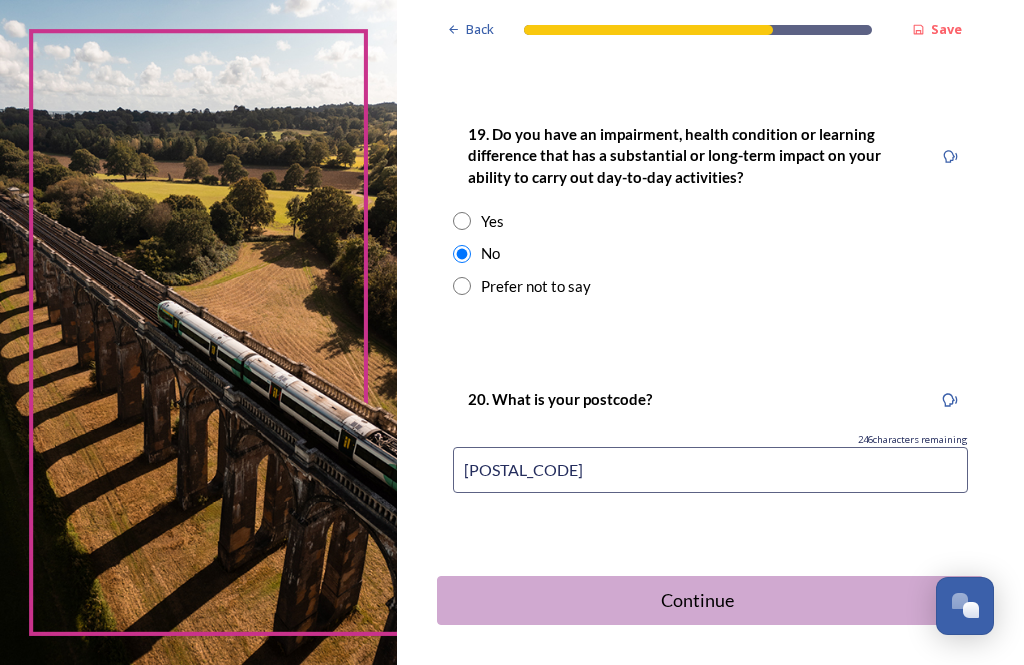 scroll, scrollTop: 0, scrollLeft: 0, axis: both 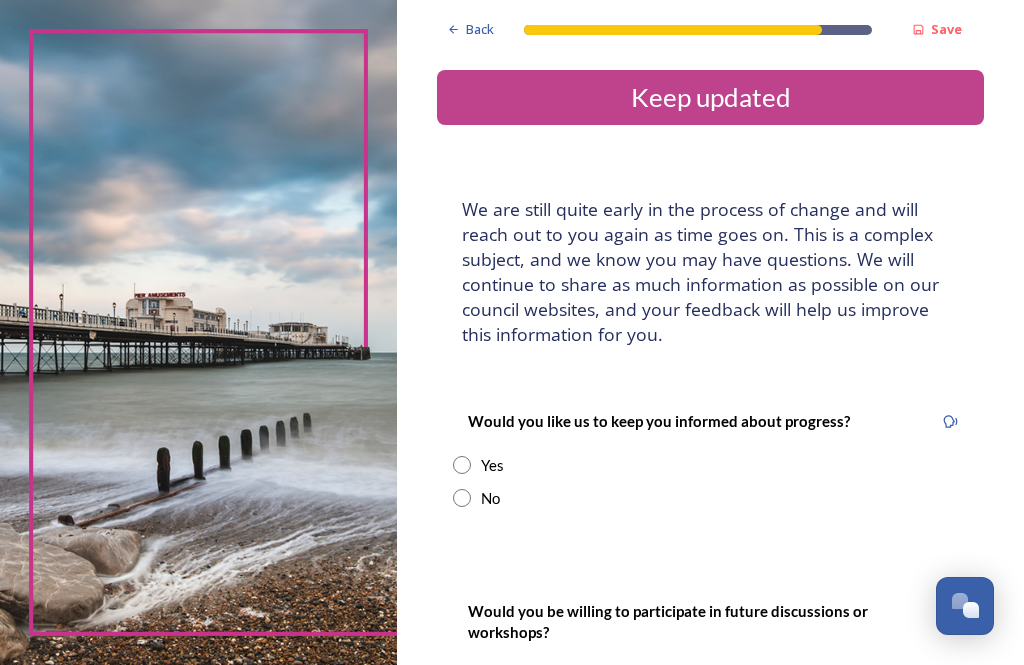 click at bounding box center (462, 465) 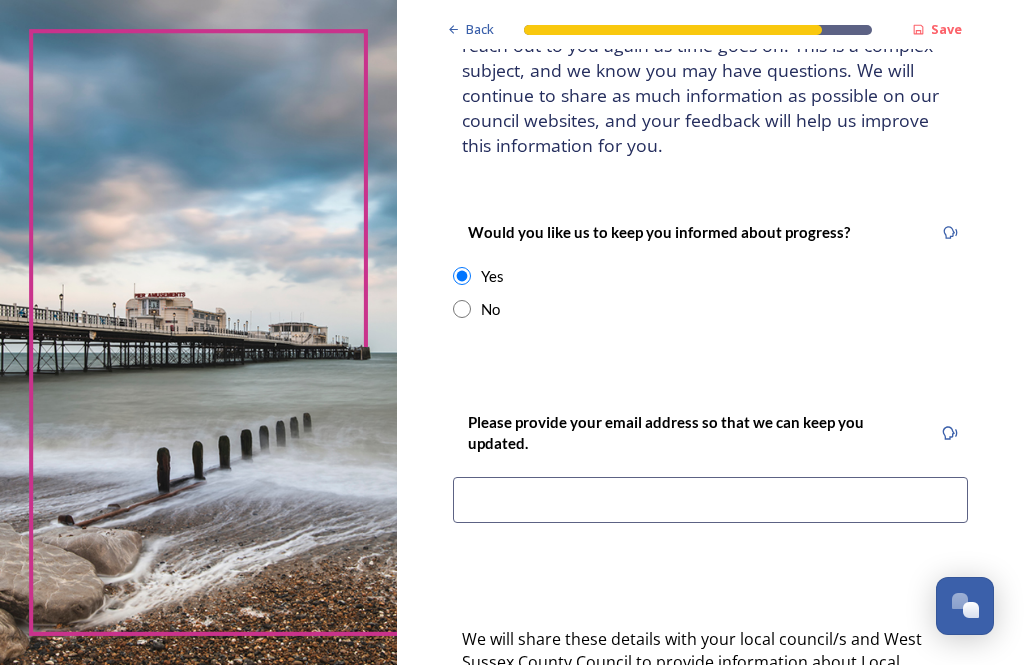 scroll, scrollTop: 189, scrollLeft: 0, axis: vertical 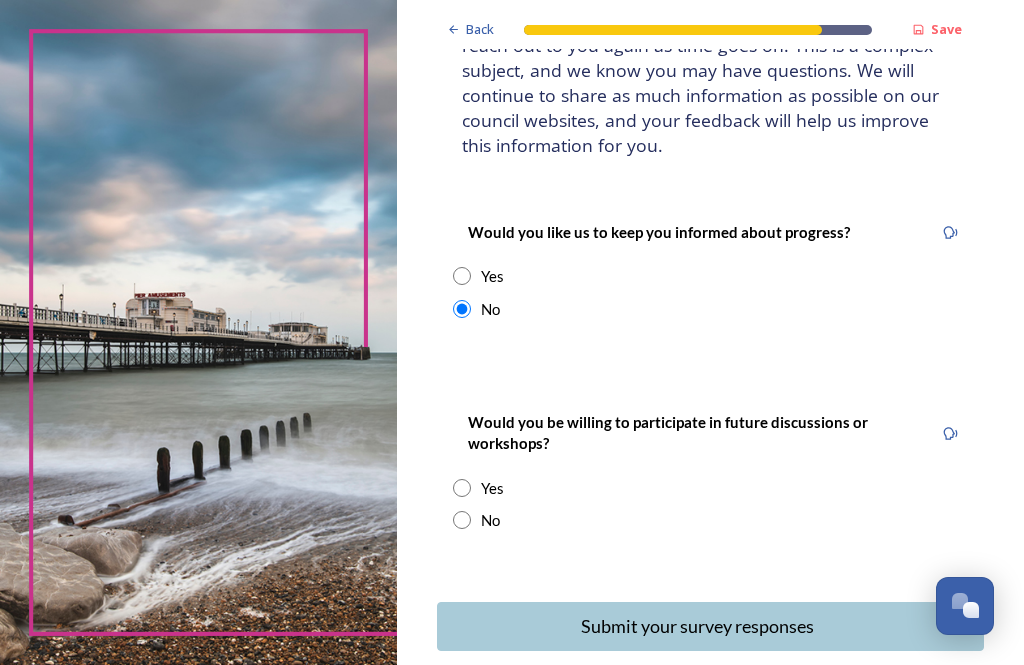 click at bounding box center (462, 488) 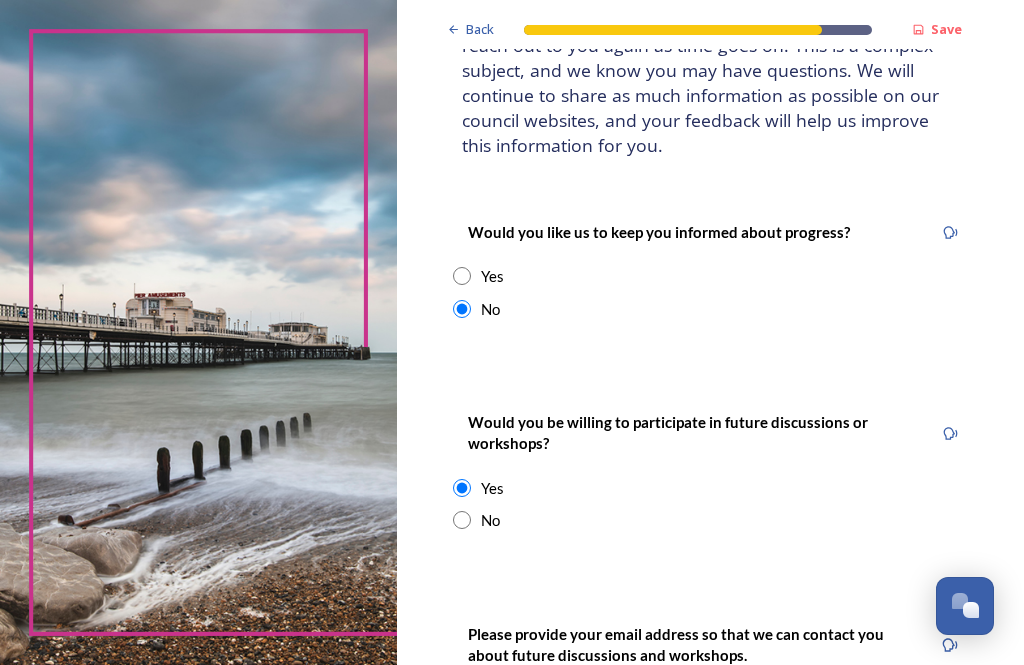 click at bounding box center [462, 520] 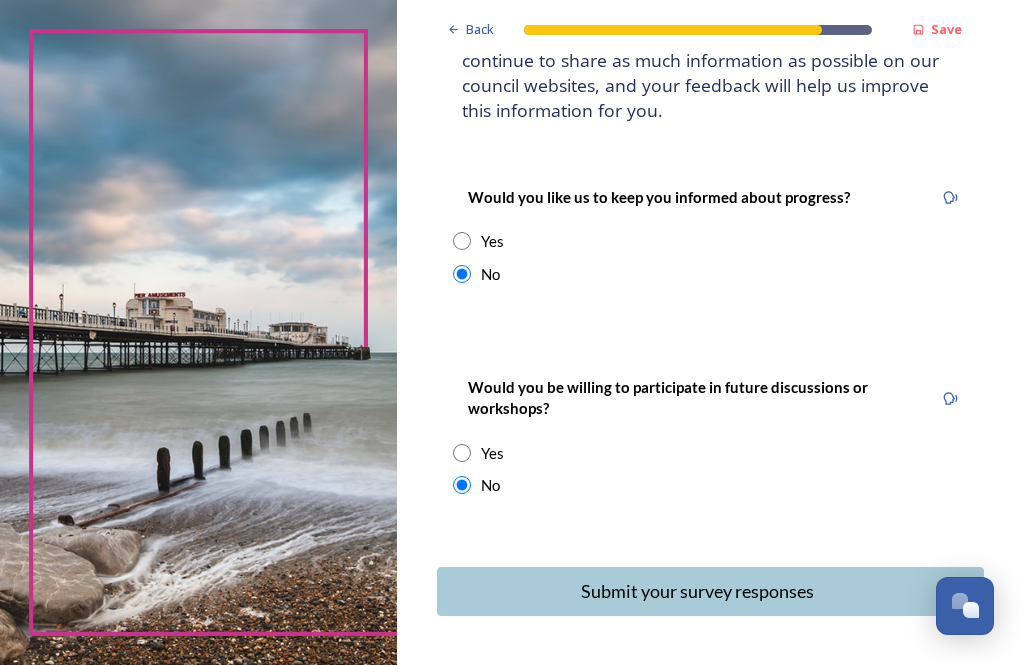 scroll, scrollTop: 223, scrollLeft: 0, axis: vertical 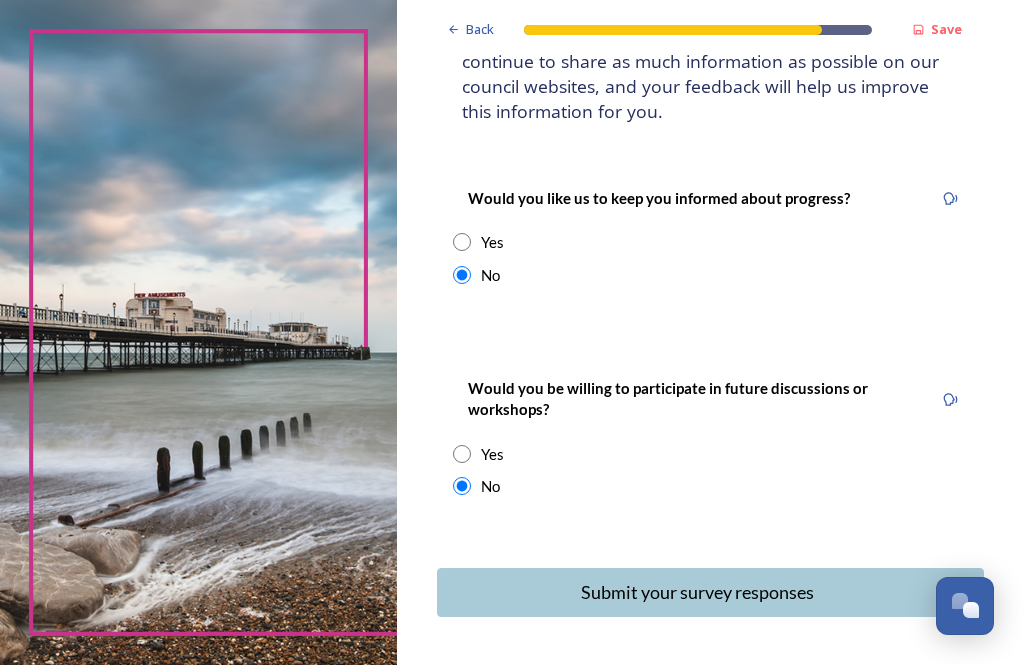 click on "Submit your survey responses" at bounding box center (697, 592) 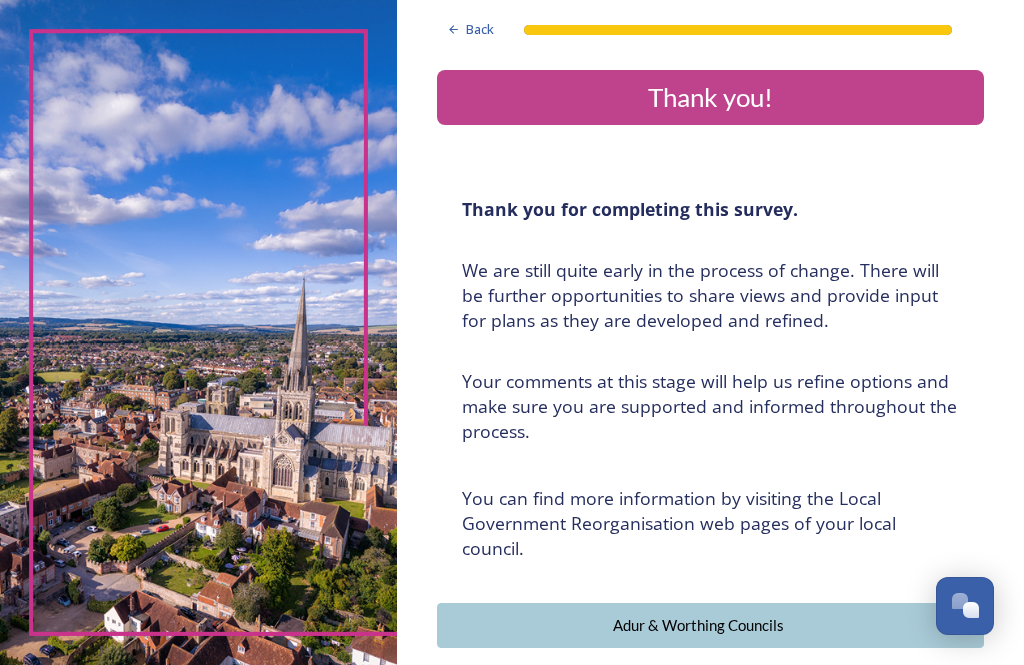 scroll, scrollTop: 0, scrollLeft: 0, axis: both 